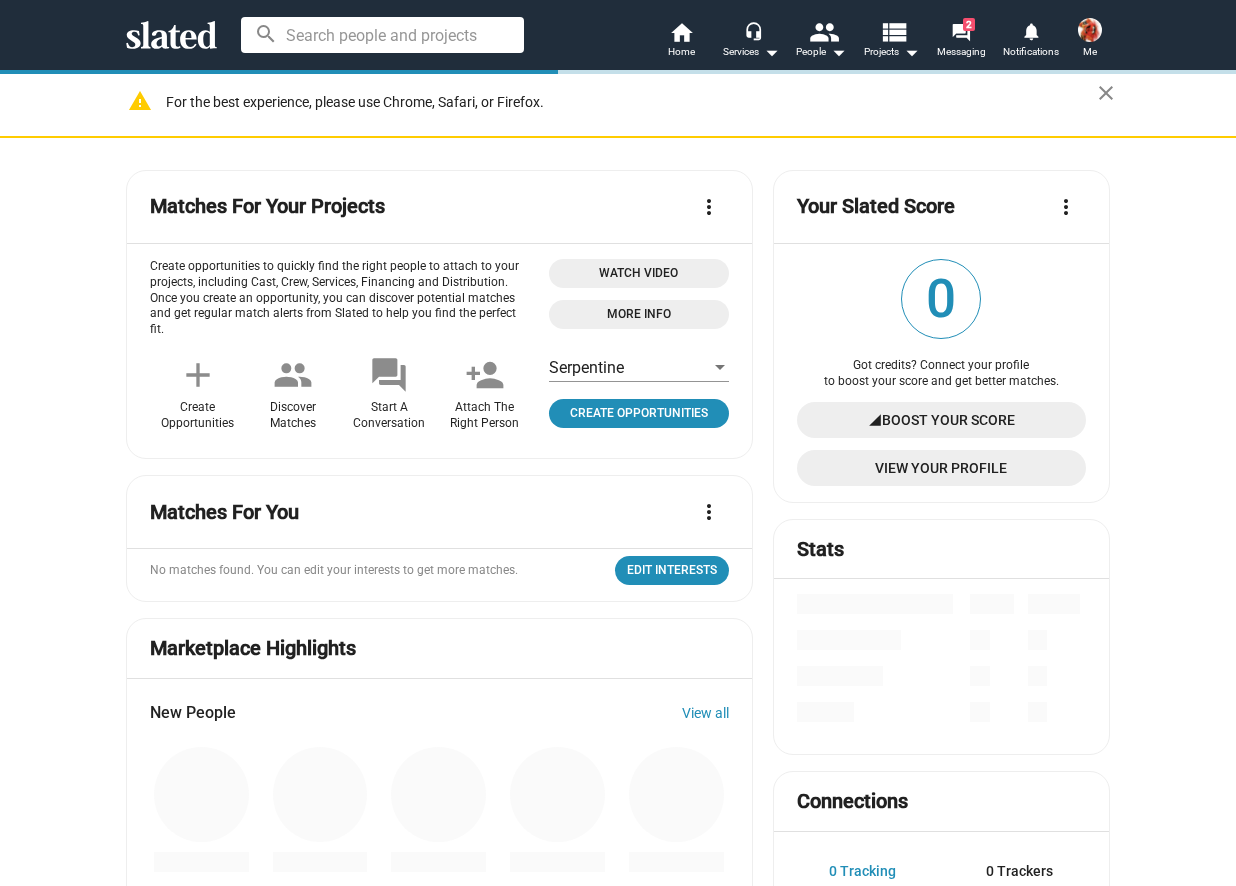 scroll, scrollTop: 0, scrollLeft: 0, axis: both 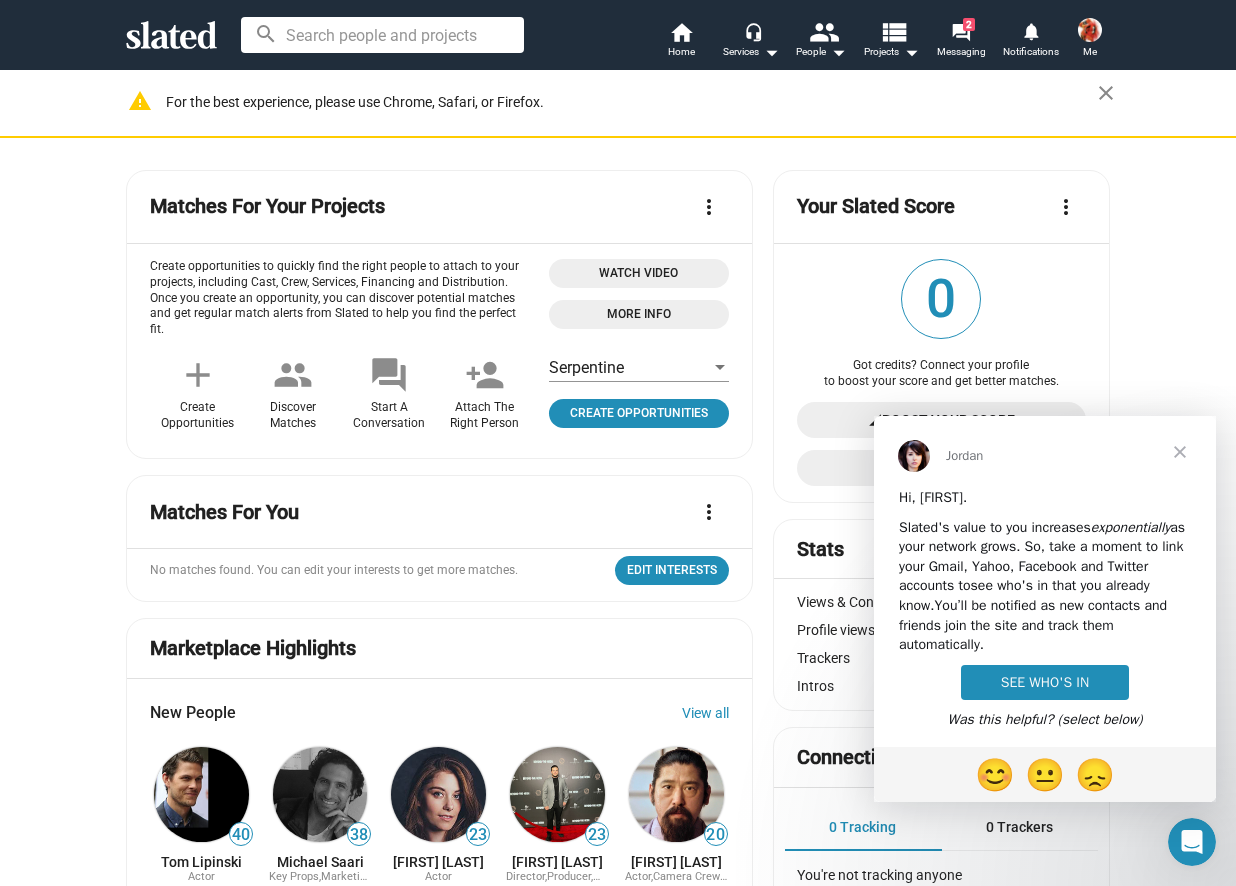 click at bounding box center (1180, 452) 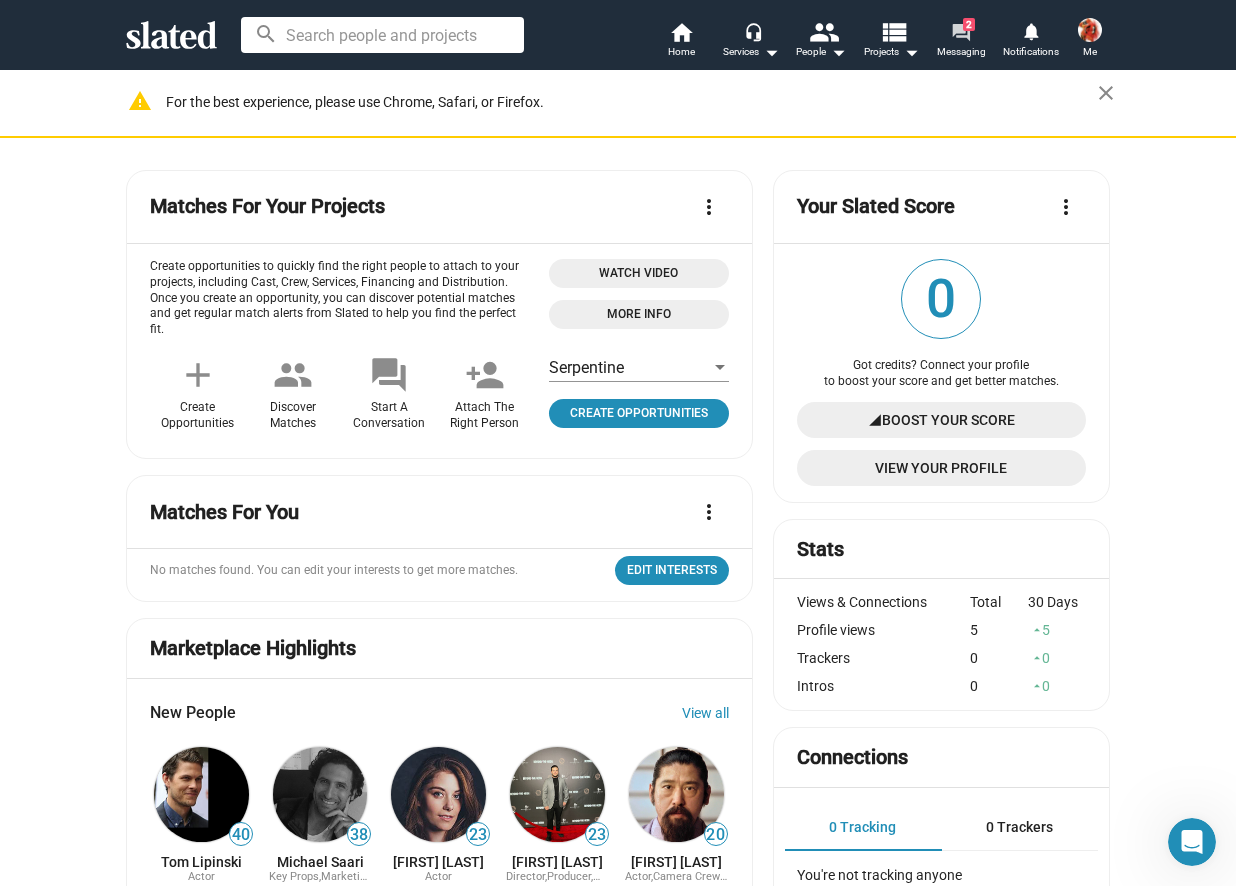 click on "forum" at bounding box center (960, 31) 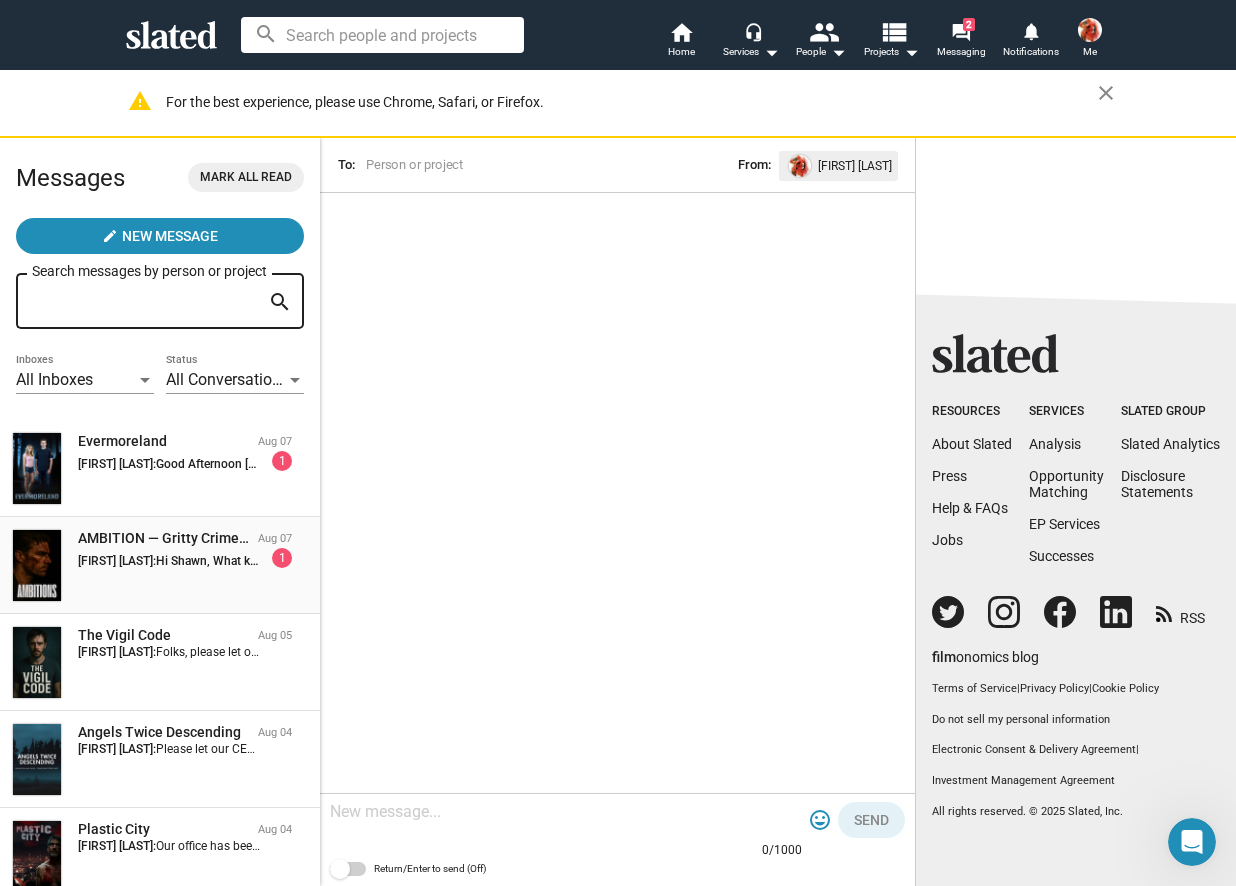 click on "[FIRST] [LAST]:" at bounding box center [117, 561] 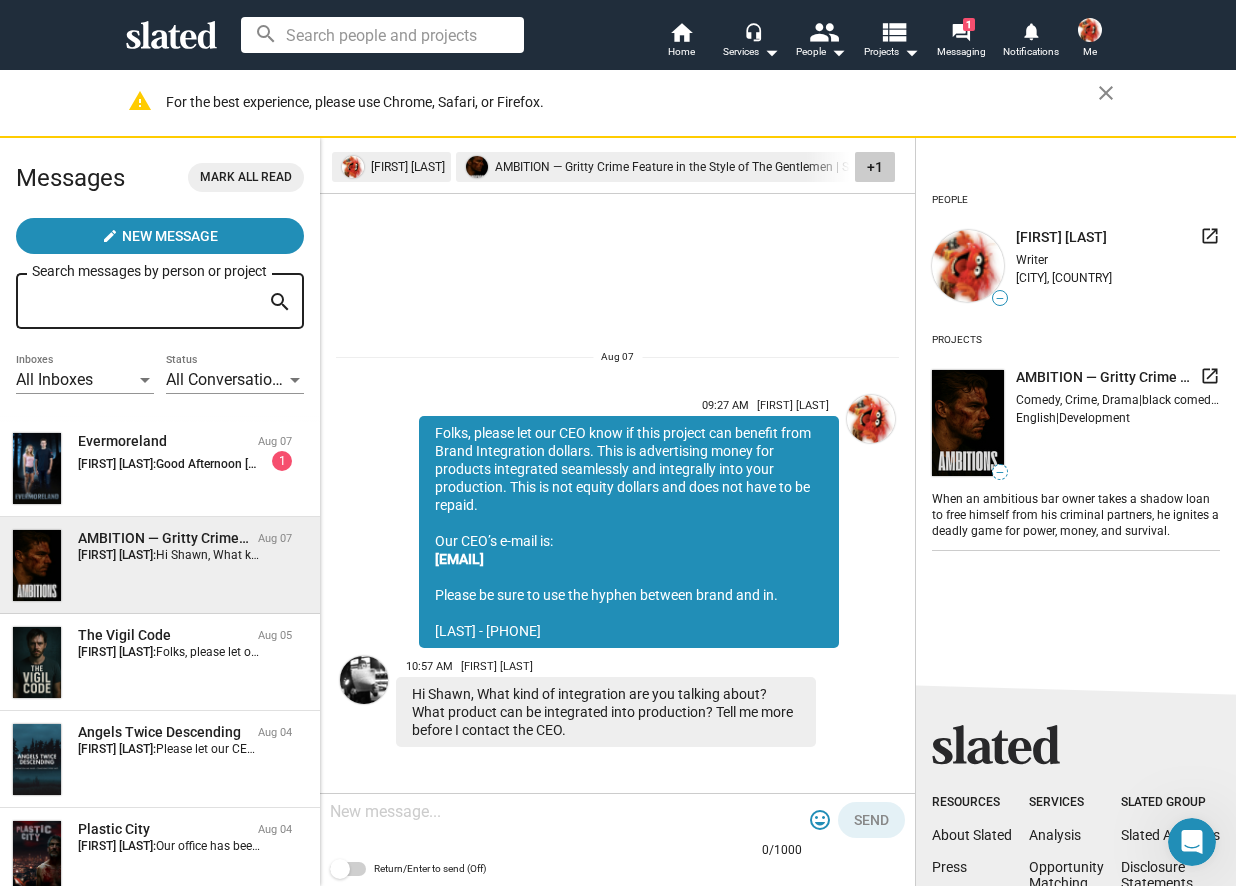 click at bounding box center (566, 812) 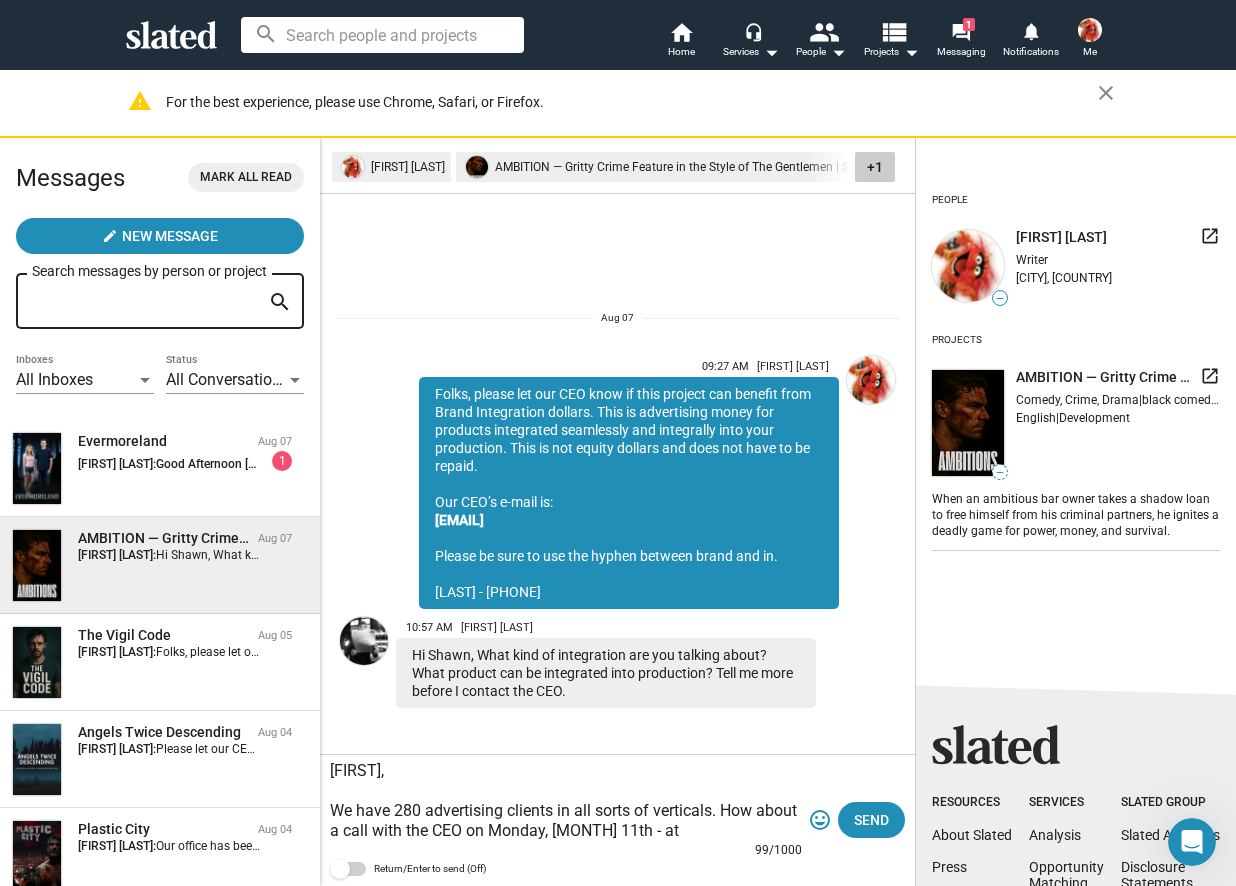 click on "[FIRST],
We have 280 advertising clients in all sorts of verticals. How about a call with the CEO on Monday, [MONTH] 11th - at" at bounding box center (566, 801) 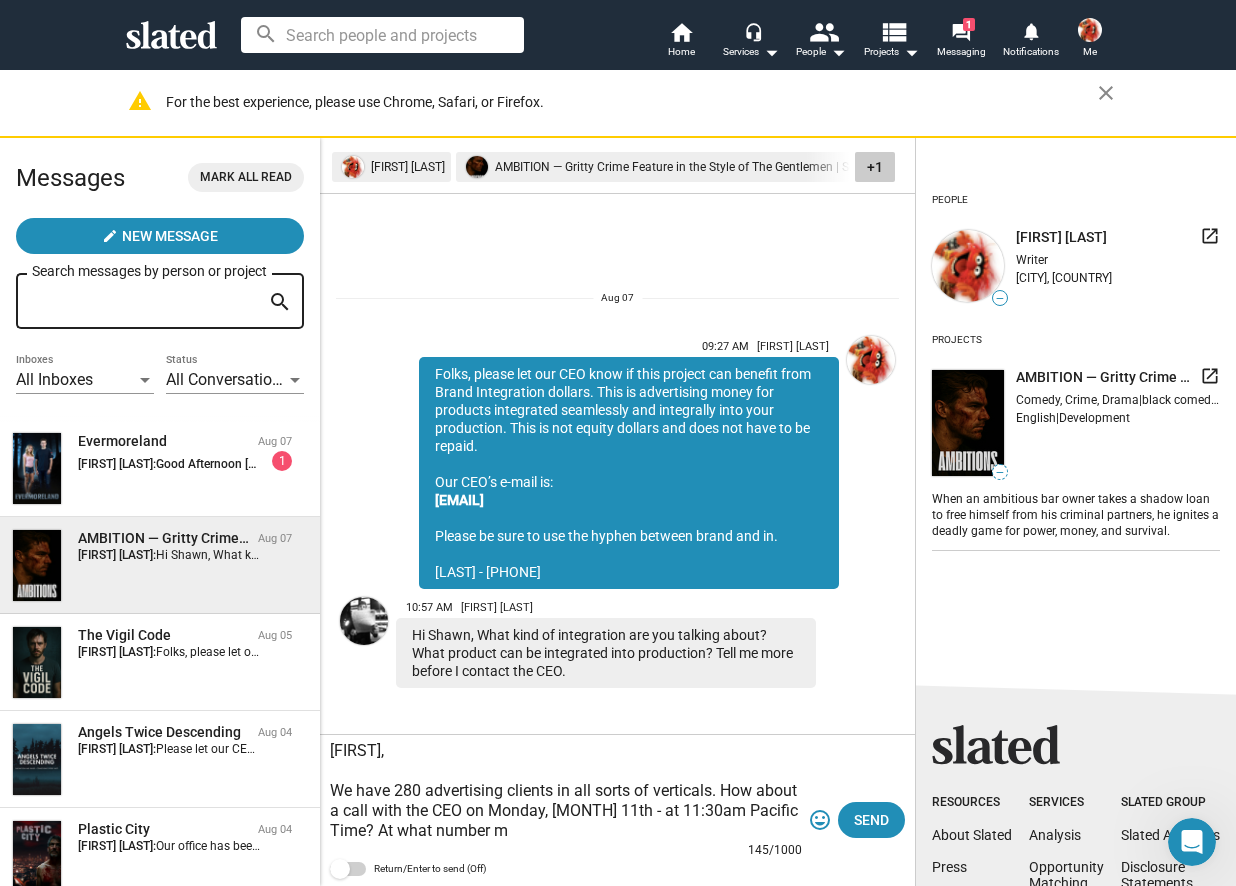 drag, startPoint x: 401, startPoint y: 822, endPoint x: 397, endPoint y: 841, distance: 19.416489 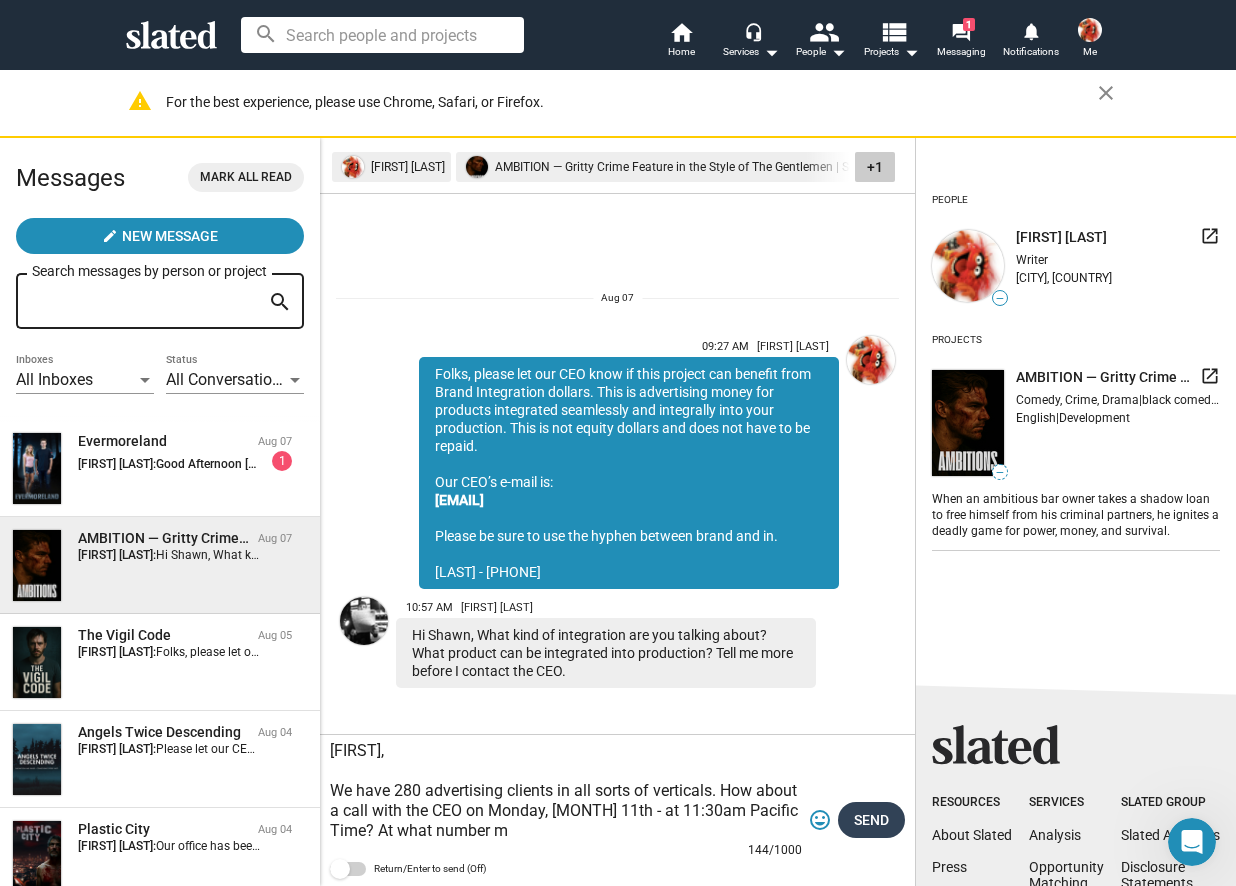 type on "[FIRST],
We have 280 advertising clients in all sorts of verticals. How about a call with the CEO on Monday, [MONTH] 11th - at 11:30am Pacific Time? At what number m" 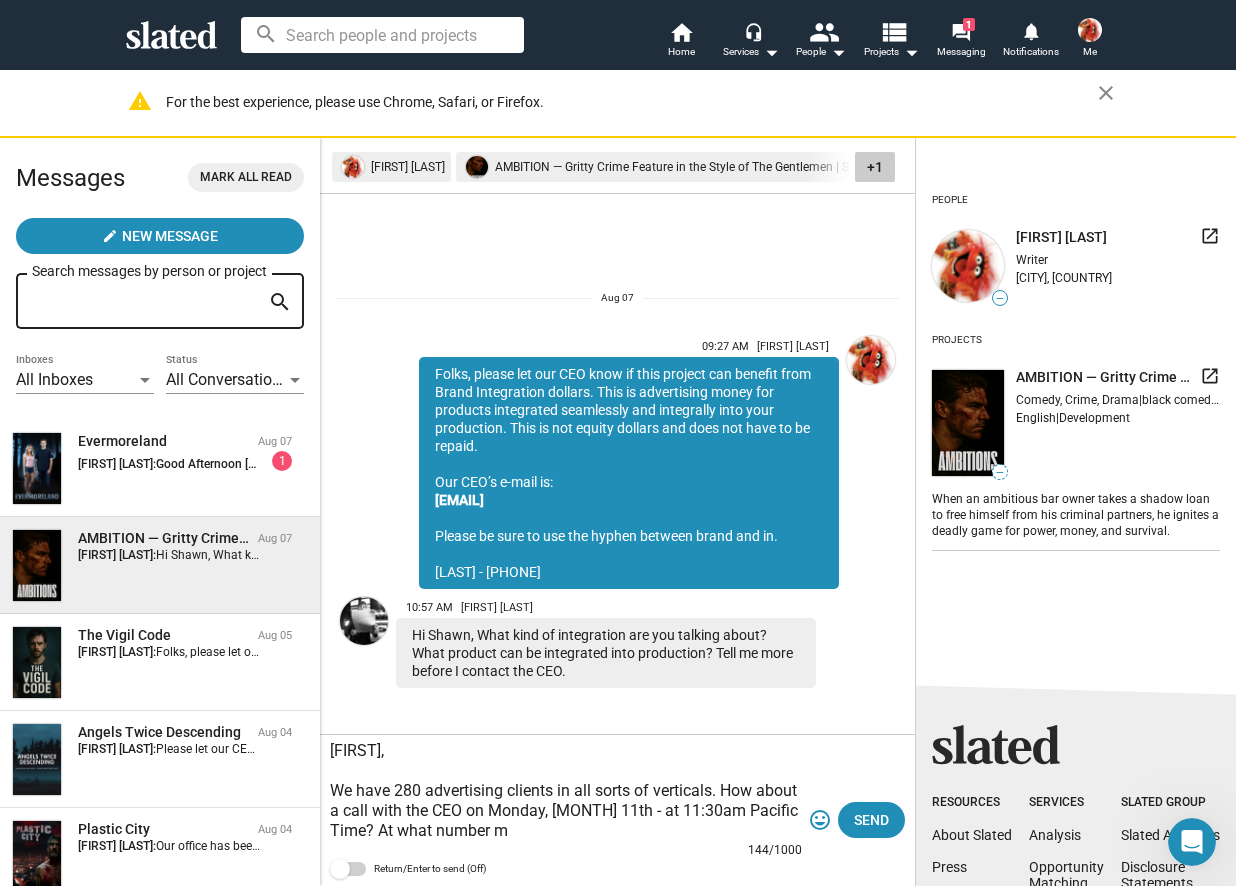 type 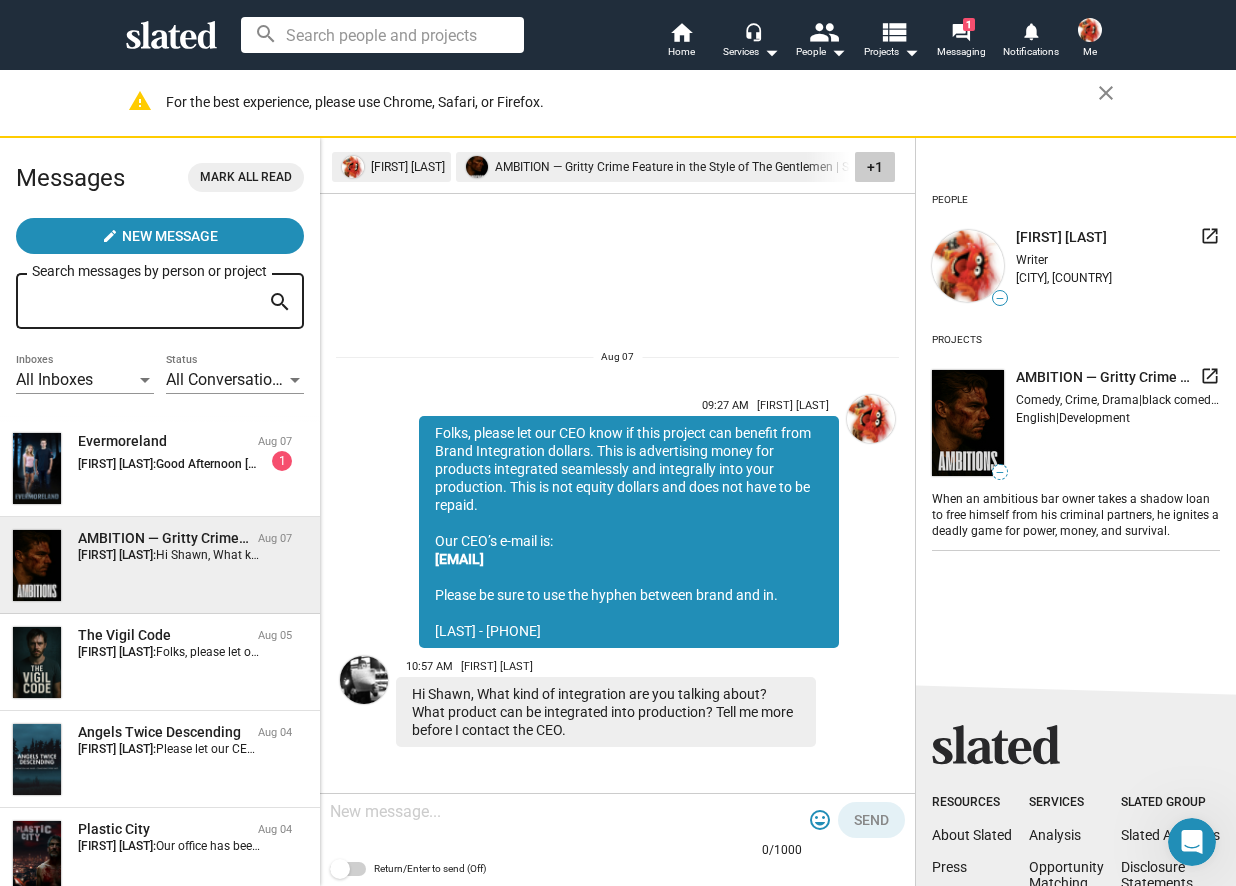 scroll, scrollTop: 138, scrollLeft: 0, axis: vertical 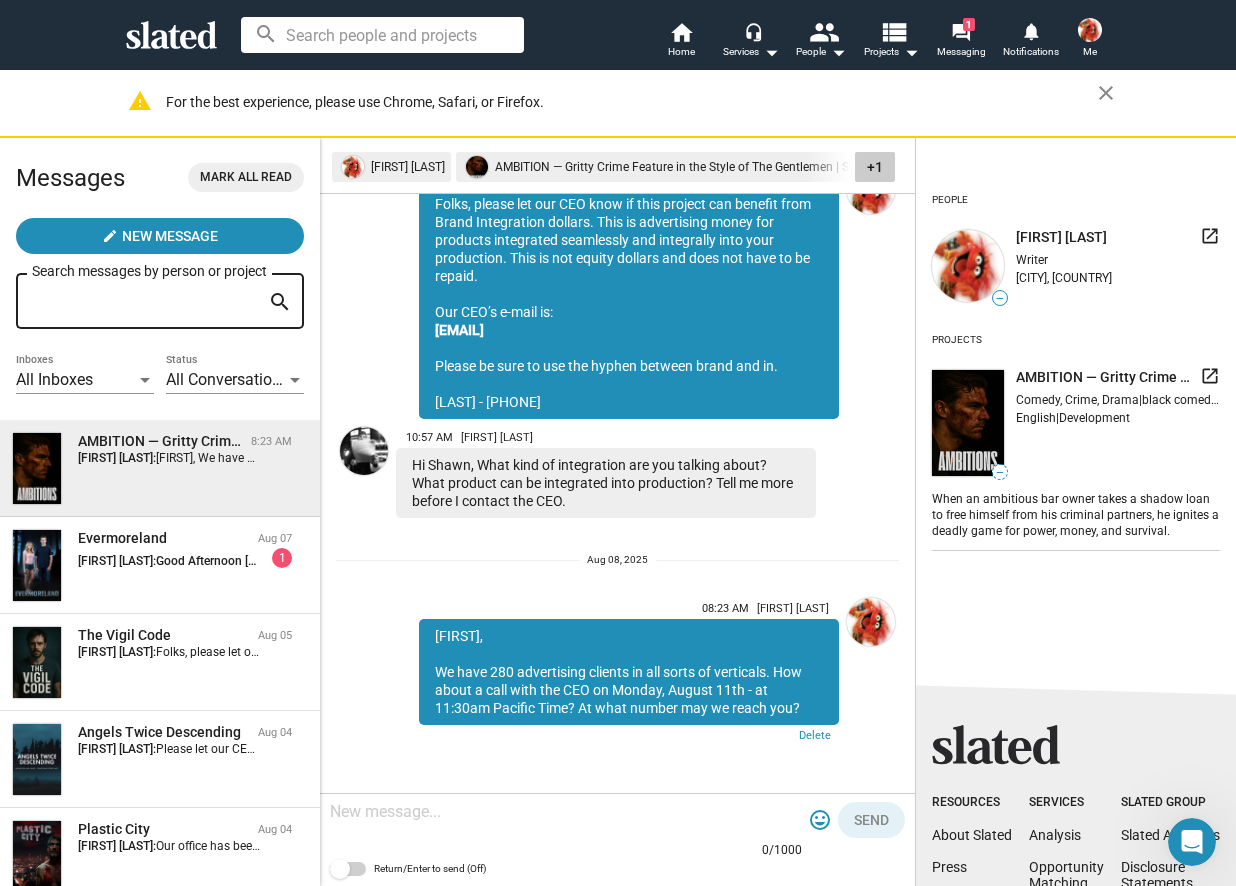 click 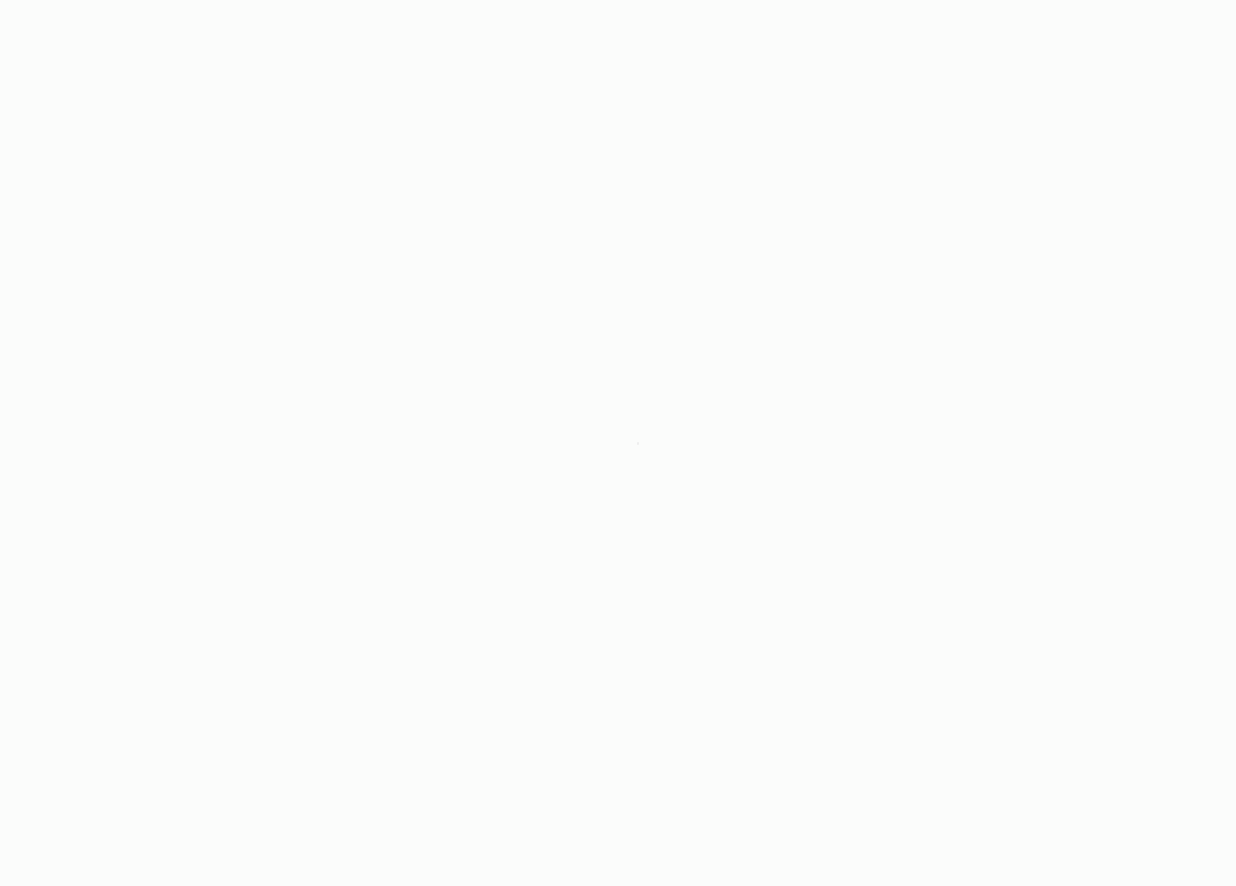 scroll, scrollTop: 0, scrollLeft: 0, axis: both 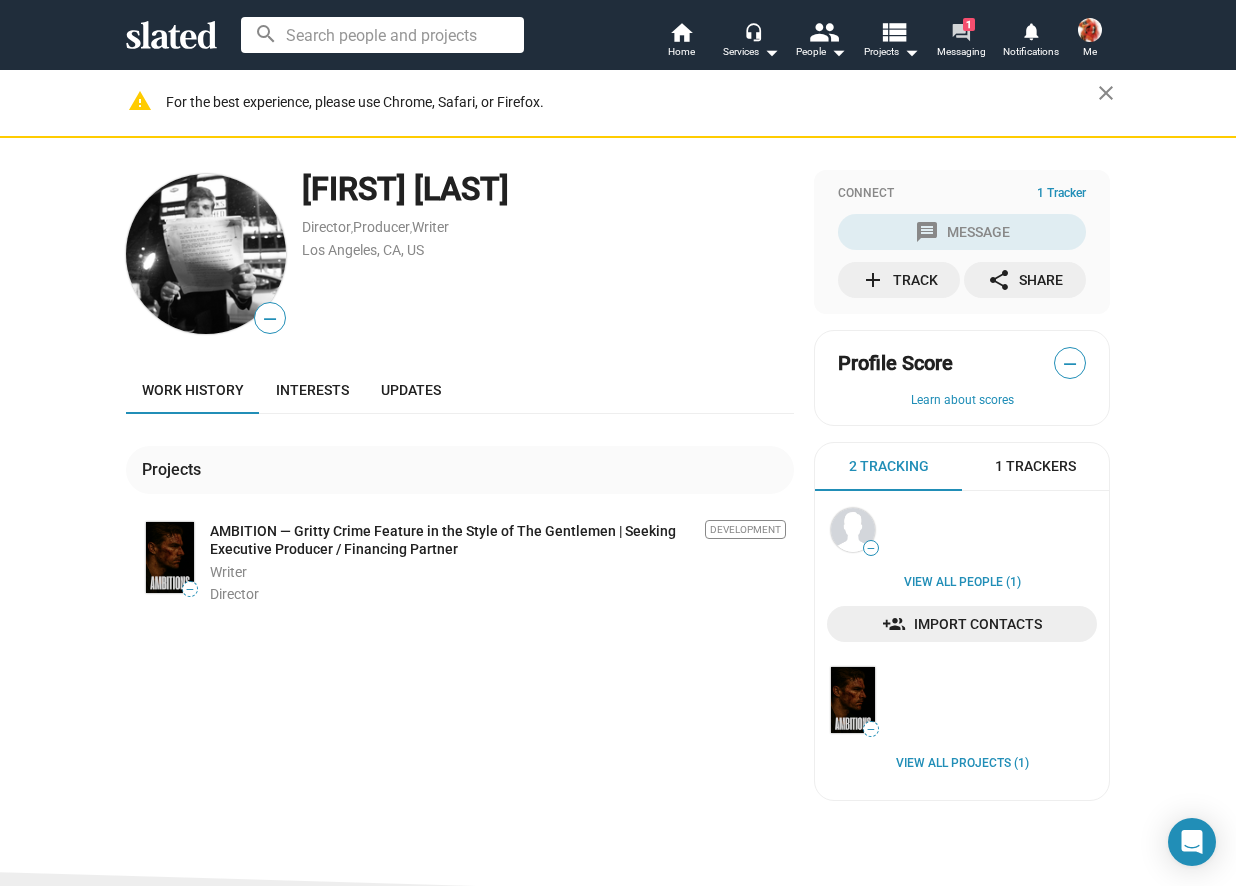 click on "1" at bounding box center [969, 24] 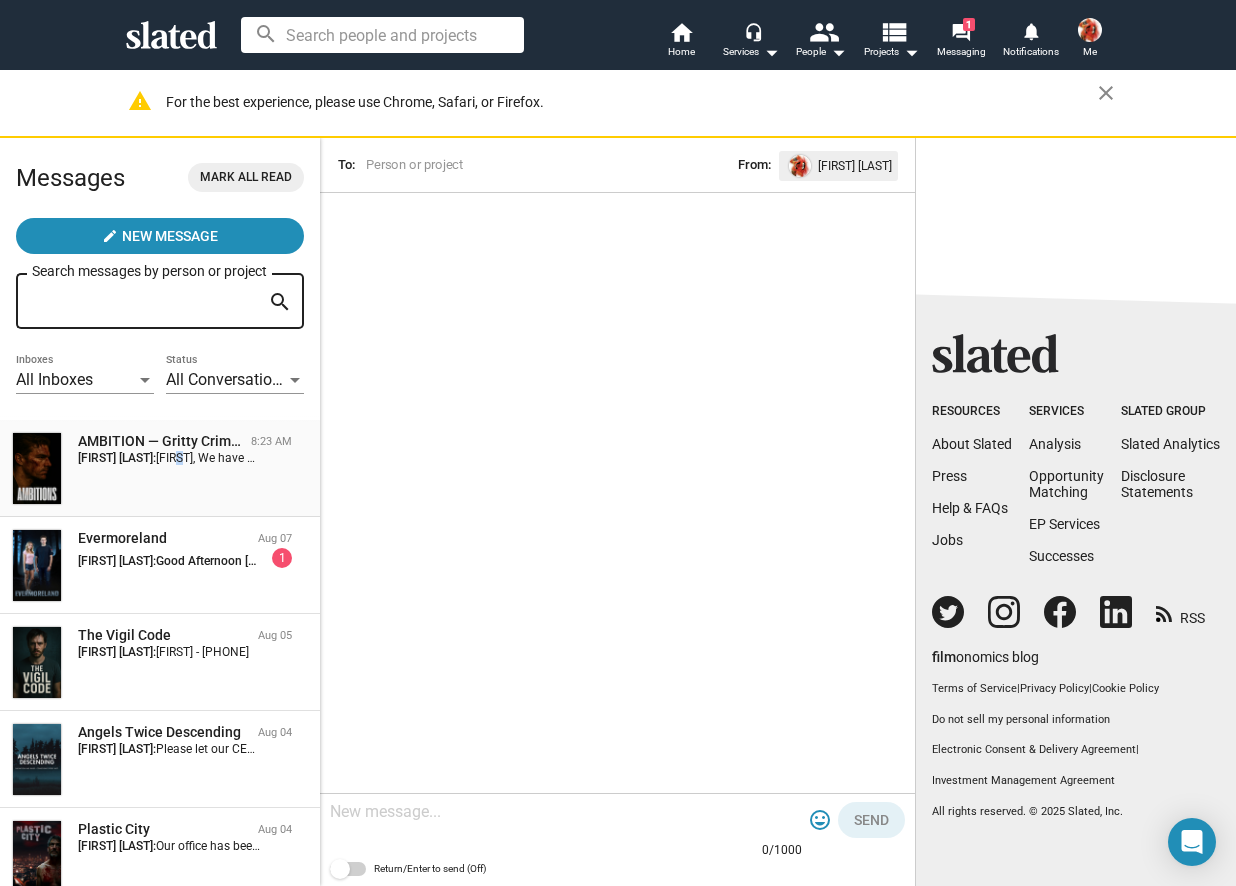 click on "[FIRST],
We have 280 advertising clients in all sorts of verticals. How about a call with the CEO on Monday, [DATE] - at [TIME] Pacific Time? At what number may we reach you?" at bounding box center (624, 458) 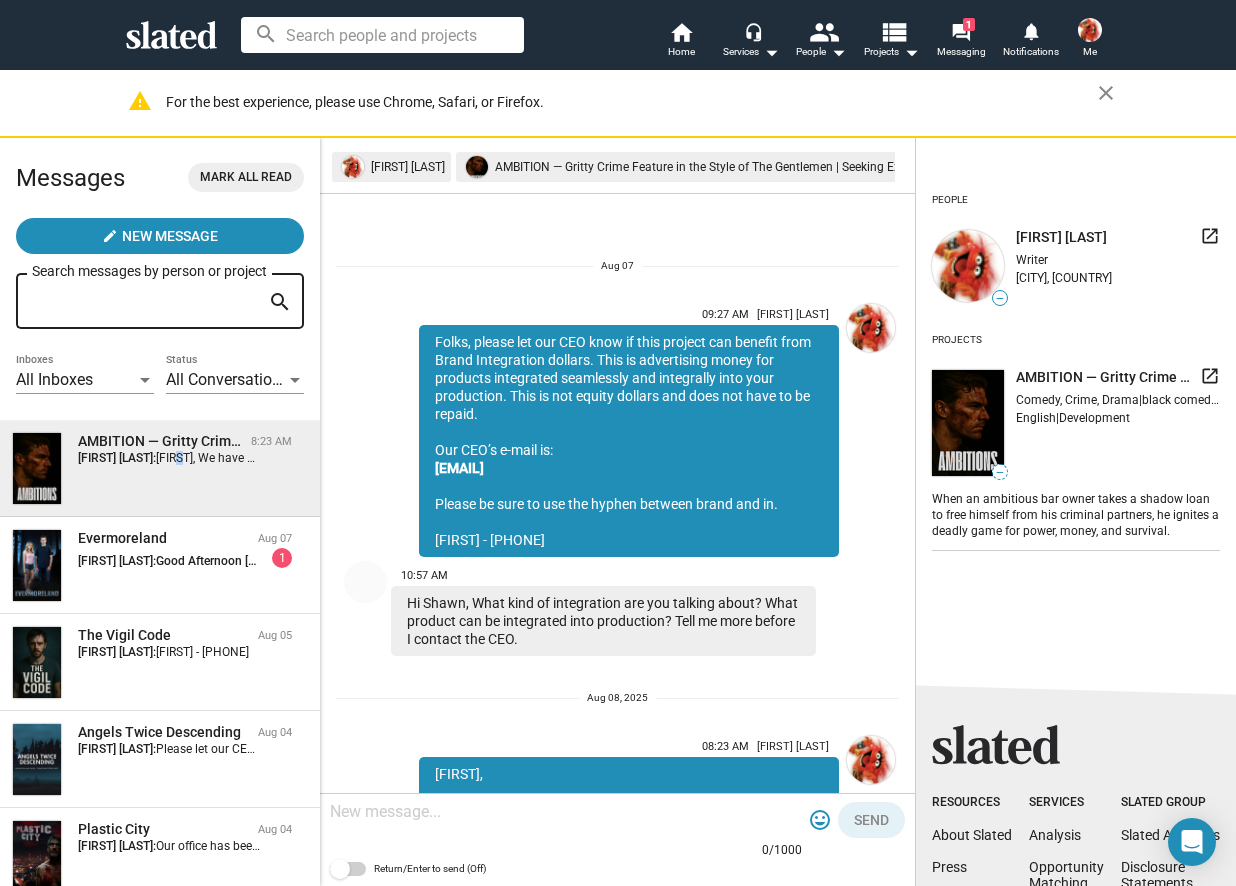 scroll, scrollTop: 138, scrollLeft: 0, axis: vertical 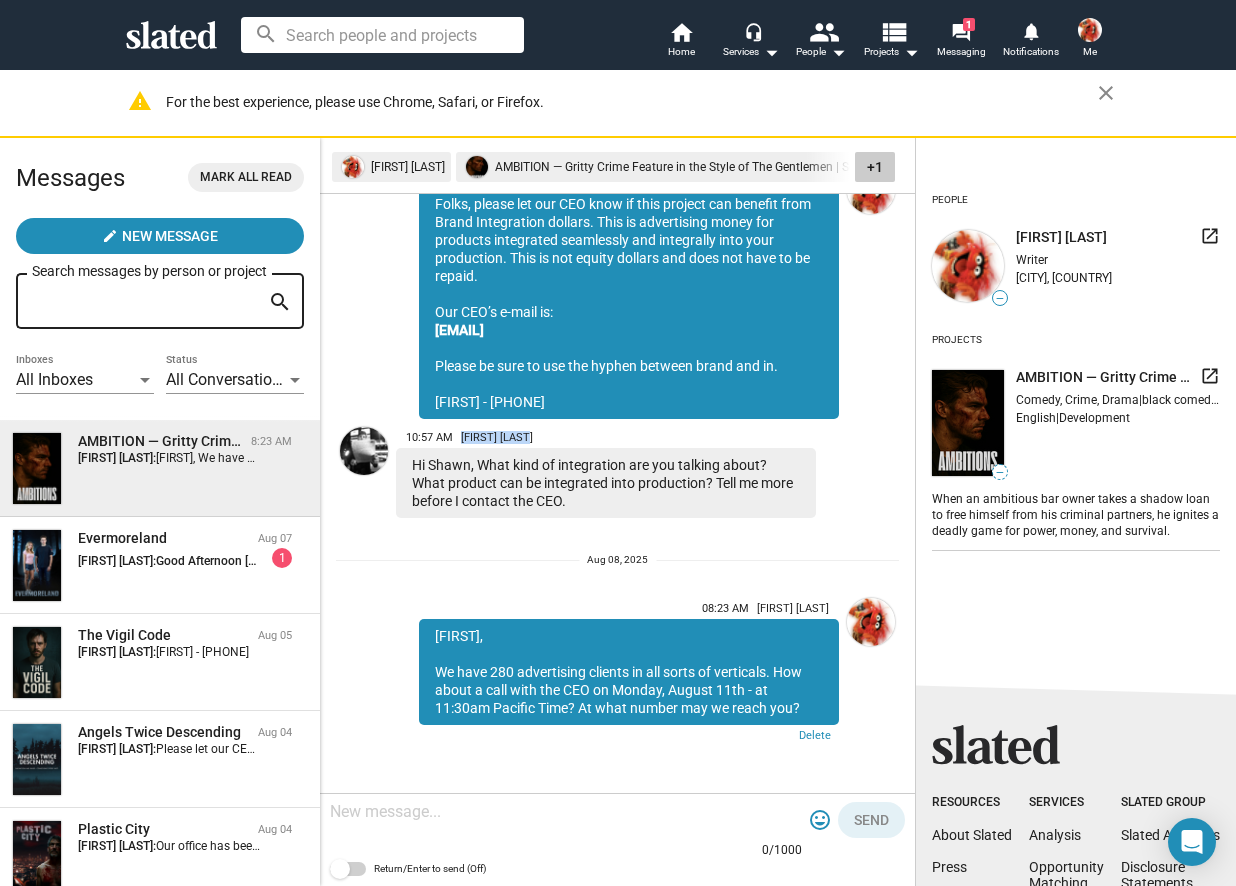 drag, startPoint x: 539, startPoint y: 432, endPoint x: 462, endPoint y: 429, distance: 77.05842 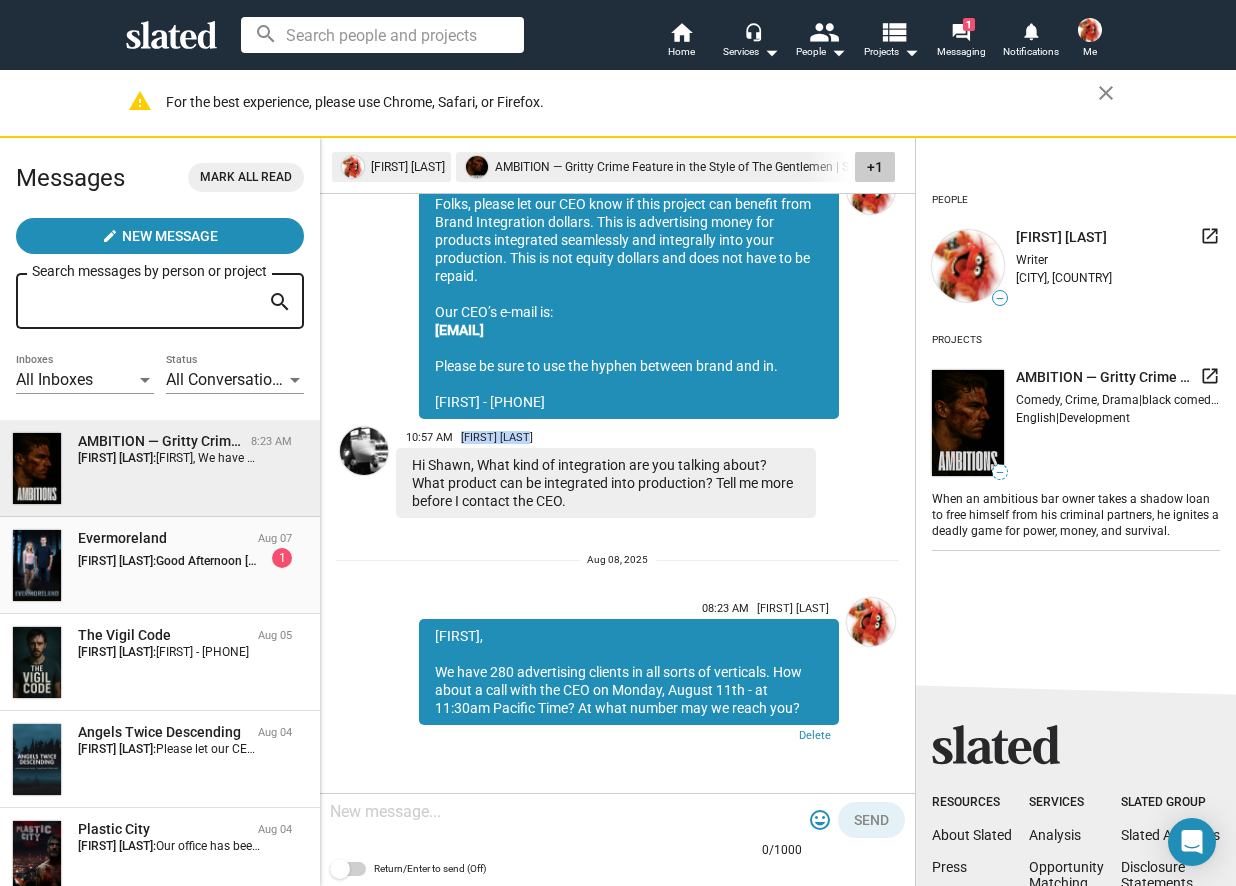 copy on "[FIRST] [LAST]" 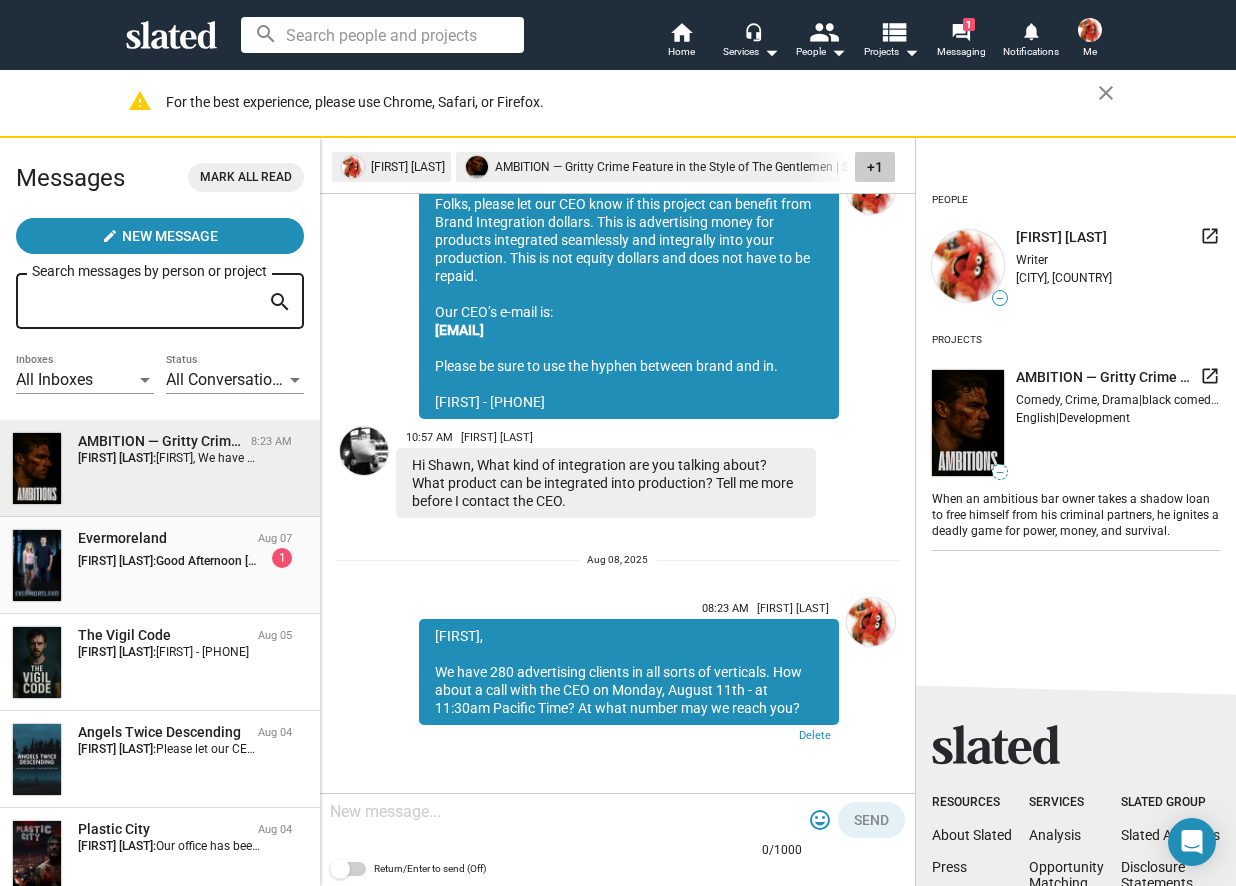 click on "[FIRST] [LAST]:" at bounding box center (117, 561) 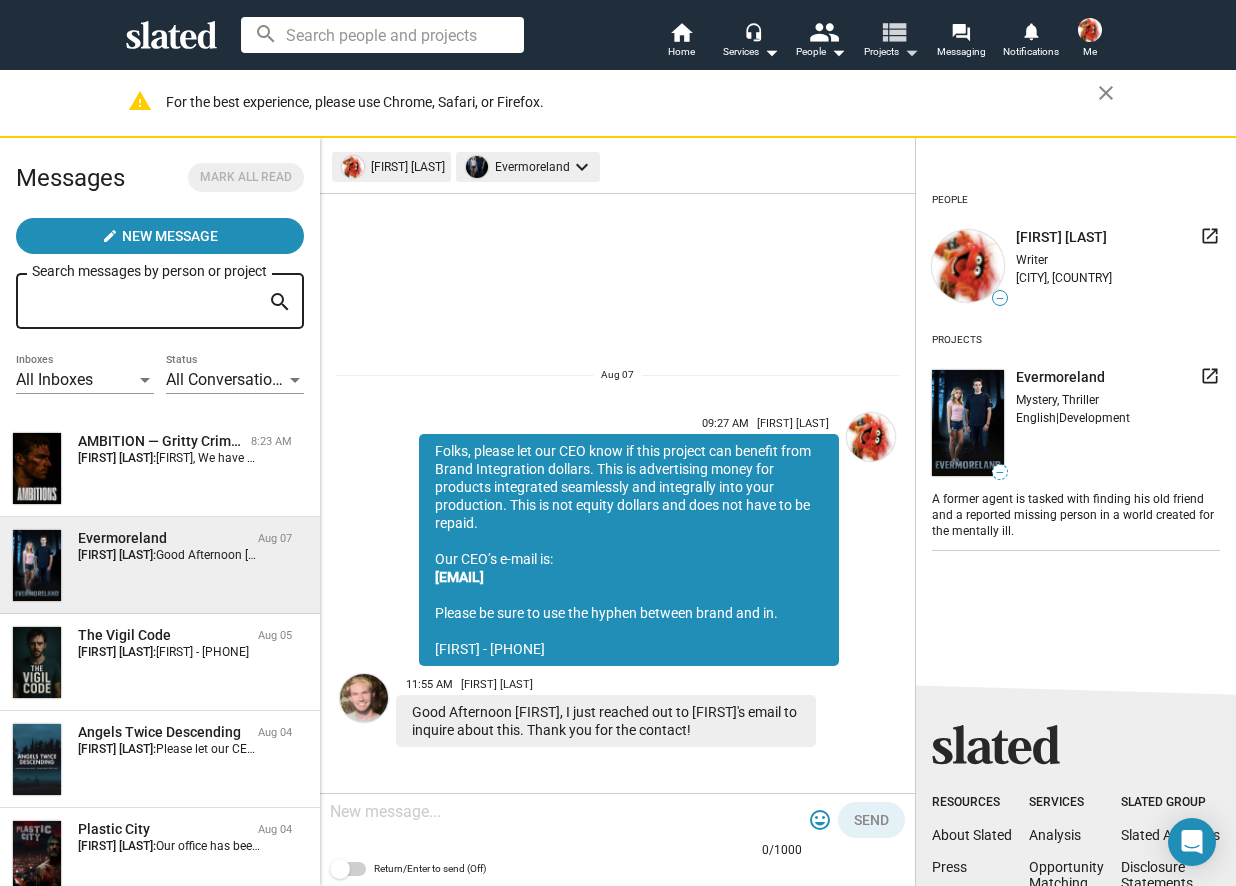 click on "view_list" at bounding box center [893, 31] 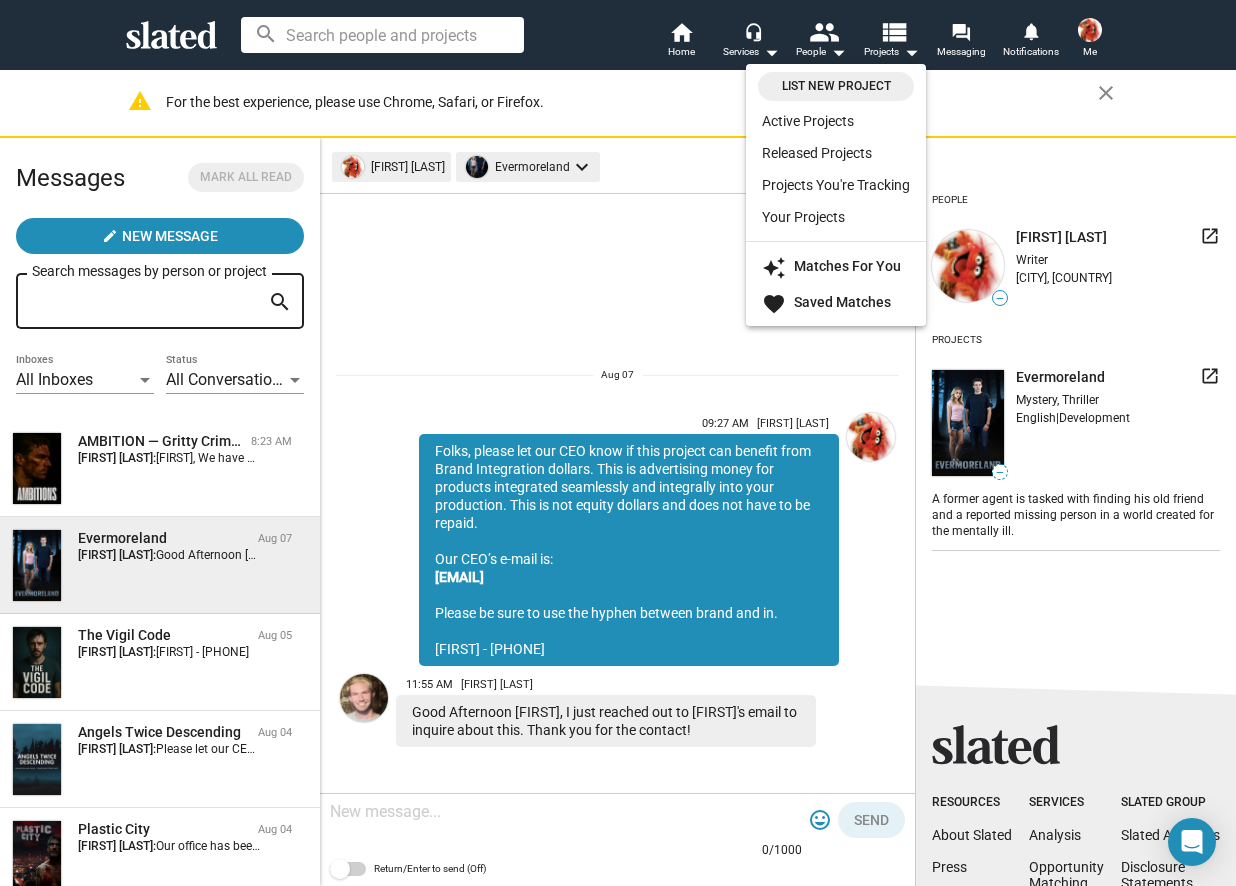 click at bounding box center [618, 443] 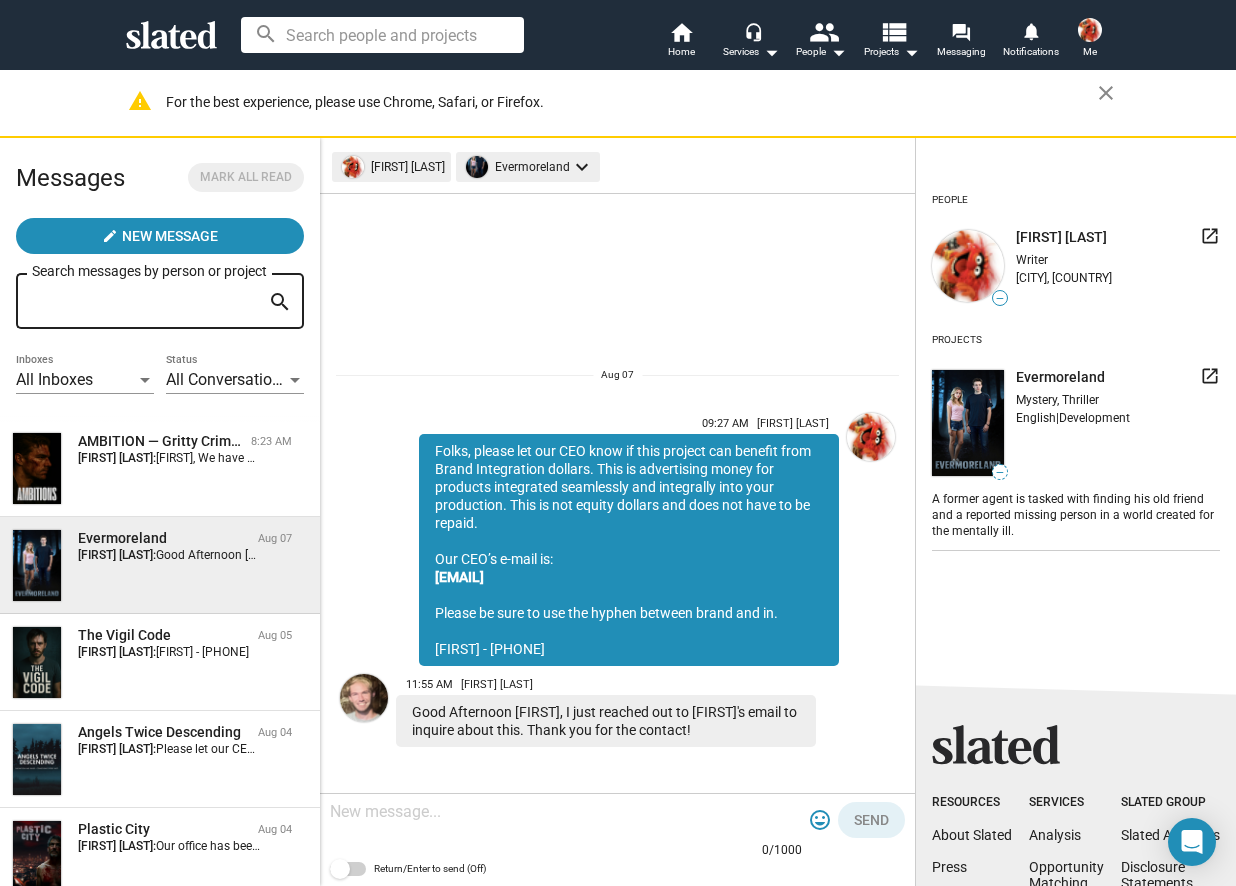 drag, startPoint x: 587, startPoint y: 654, endPoint x: 429, endPoint y: 452, distance: 256.45273 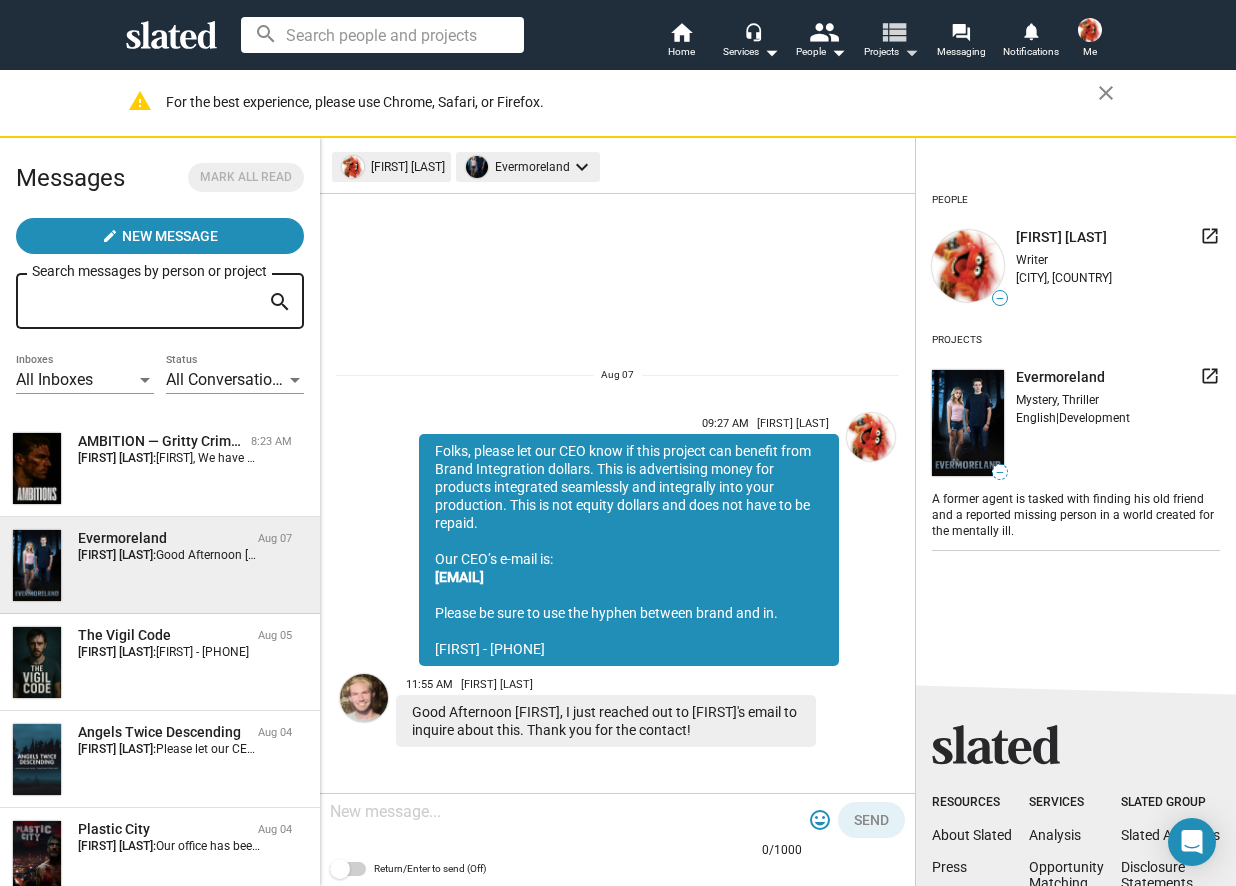 click on "view_list" at bounding box center [893, 31] 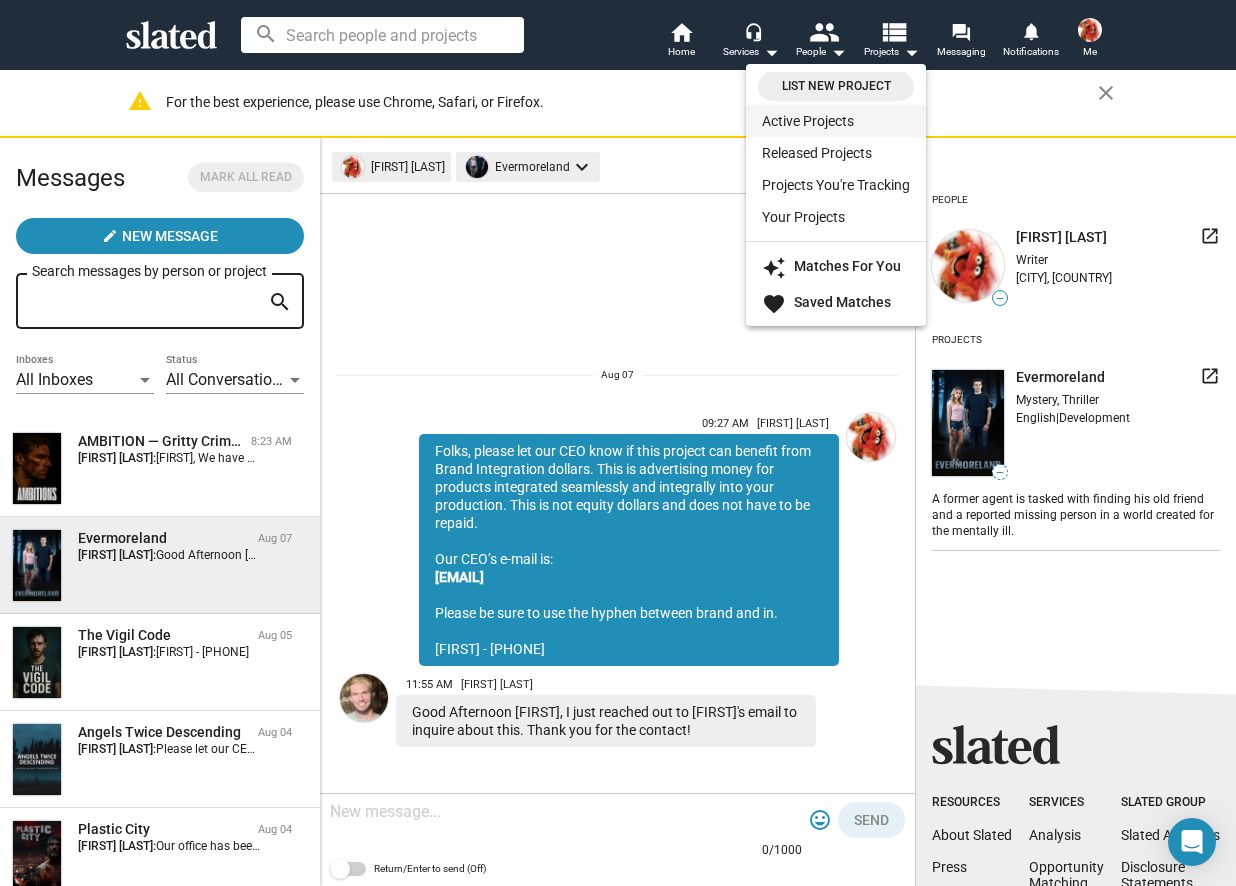 click on "Active Projects" at bounding box center [836, 121] 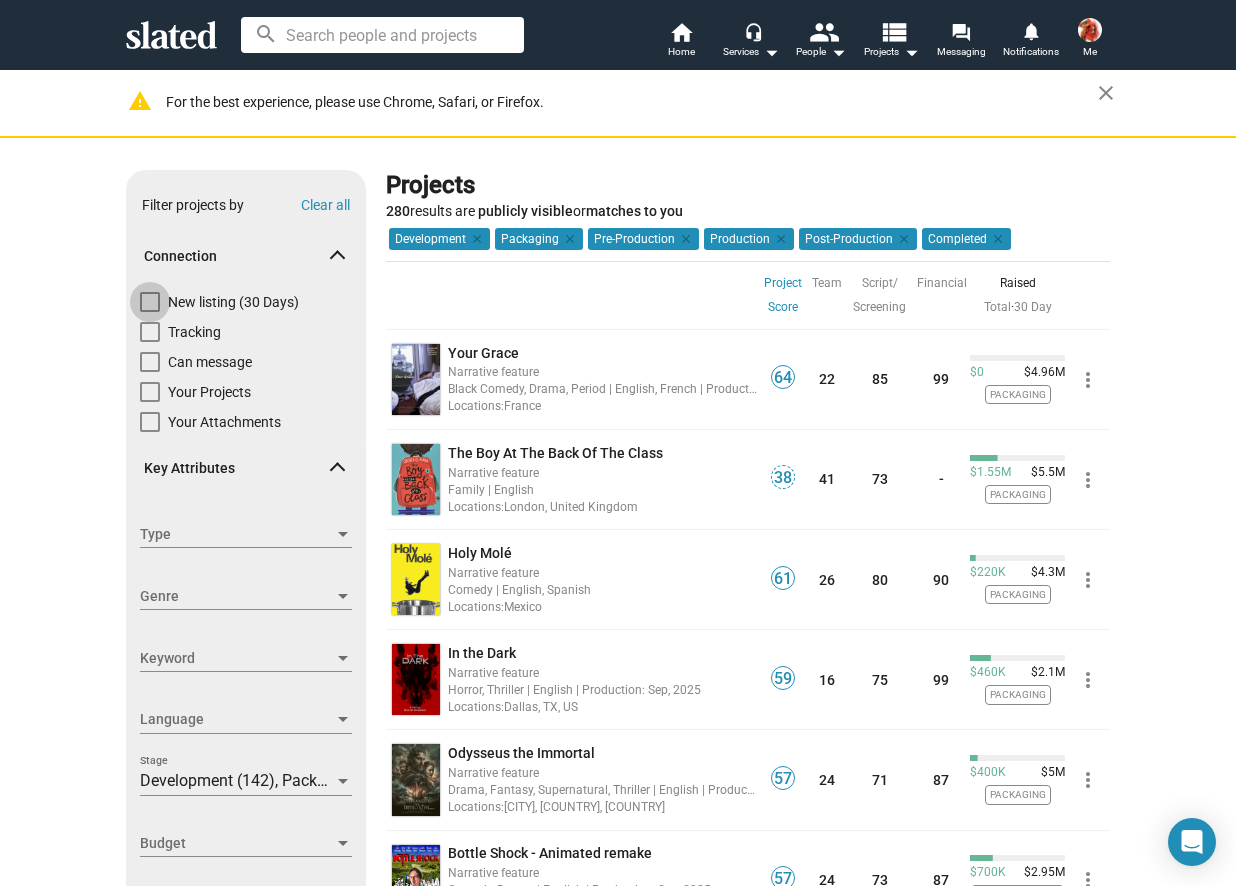click at bounding box center (150, 302) 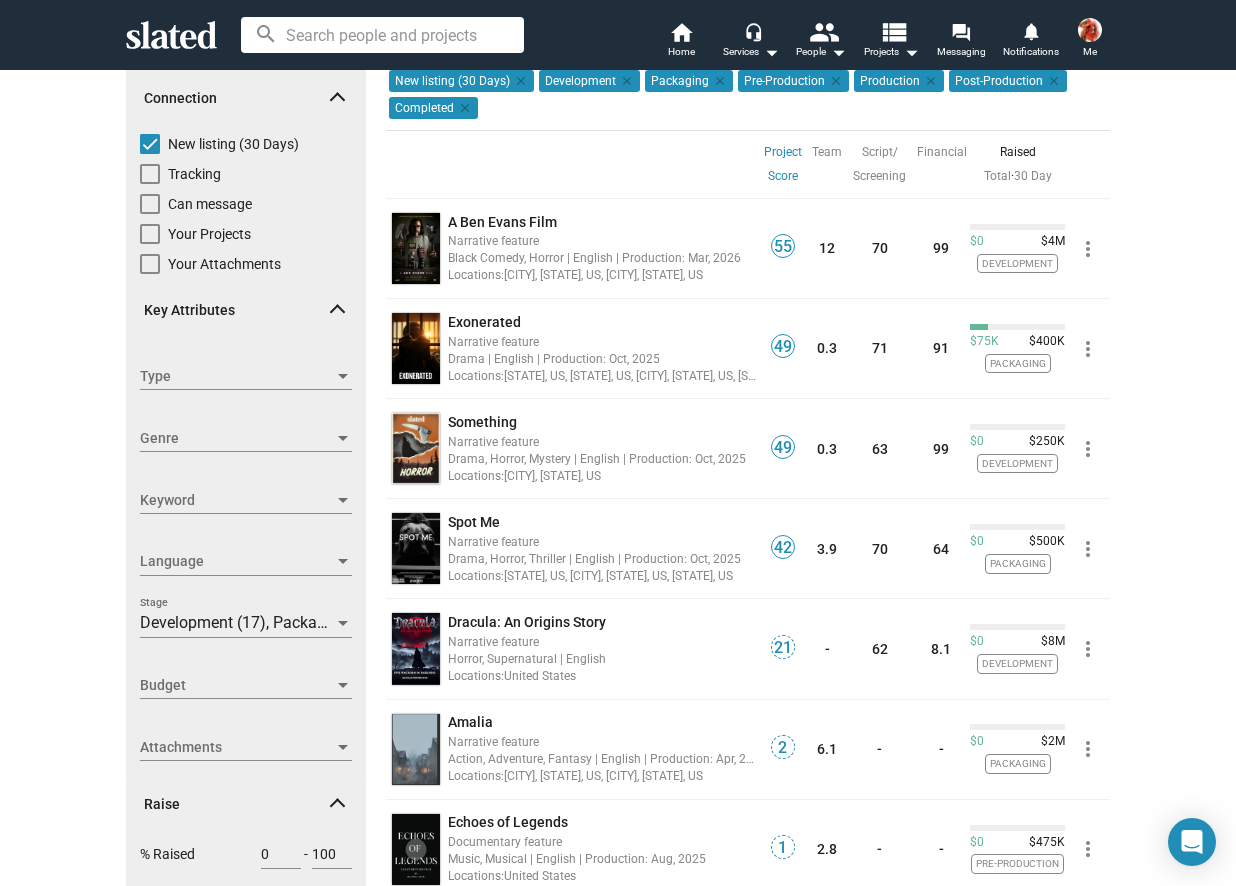 scroll, scrollTop: 160, scrollLeft: 0, axis: vertical 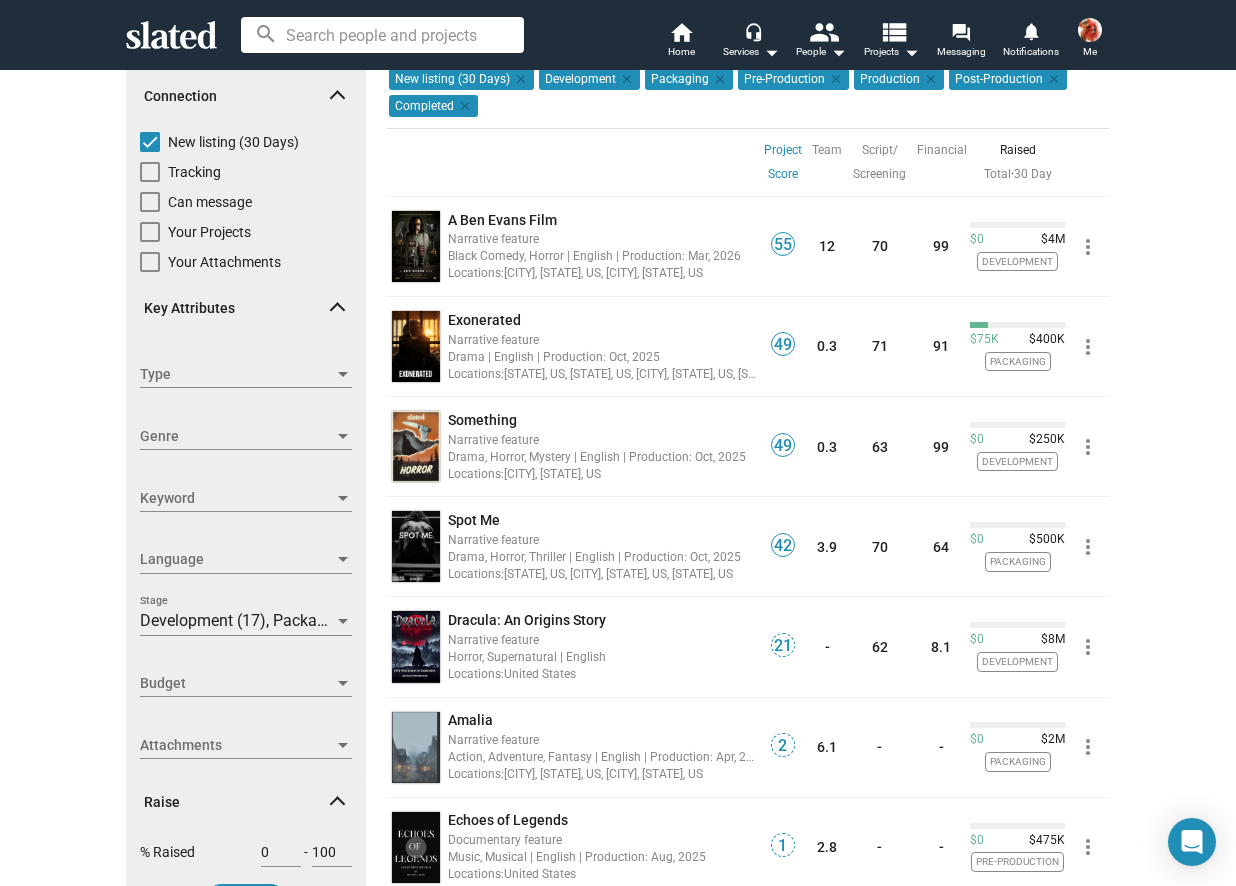 click on "Development (17), Packaging (11), Pre-Production (1), Post-Production (1)" at bounding box center [400, 620] 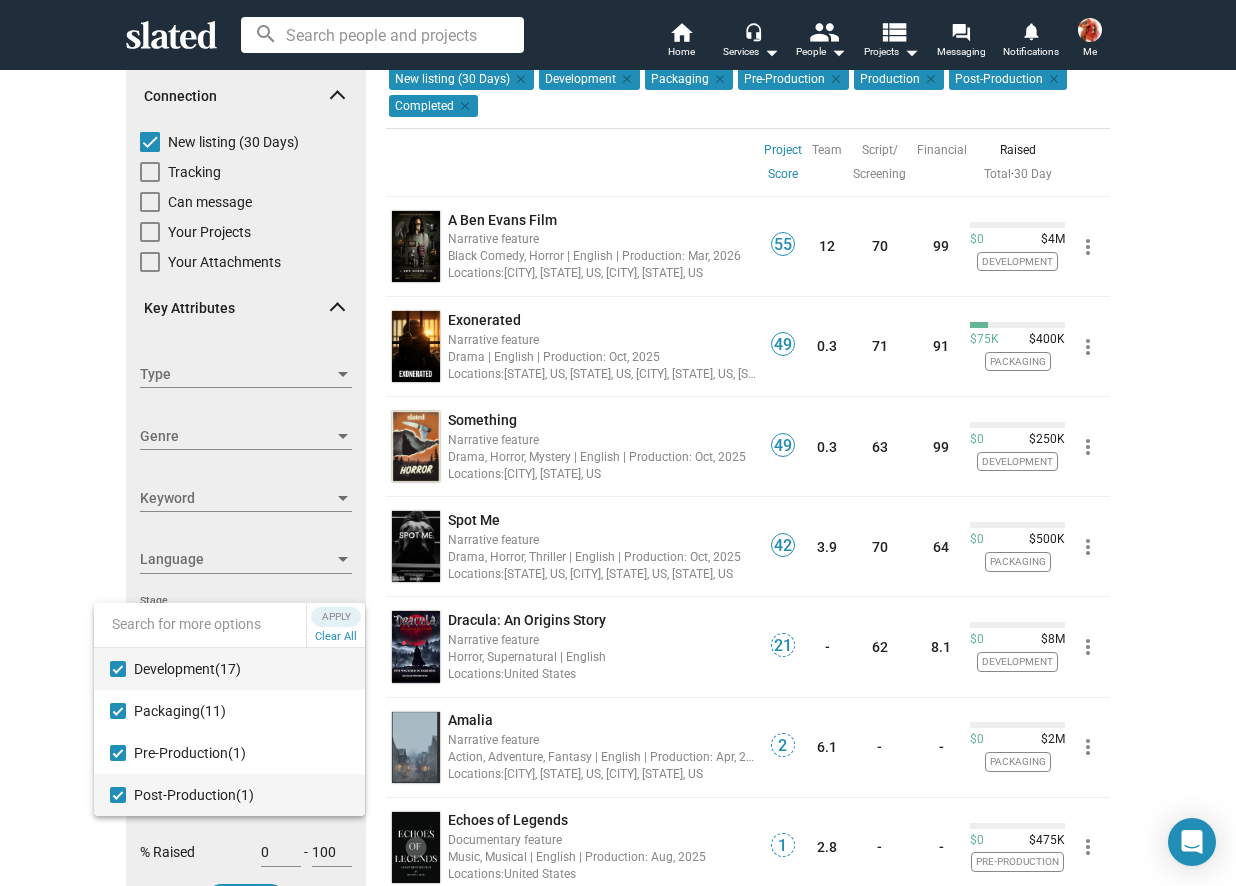 click at bounding box center [118, 795] 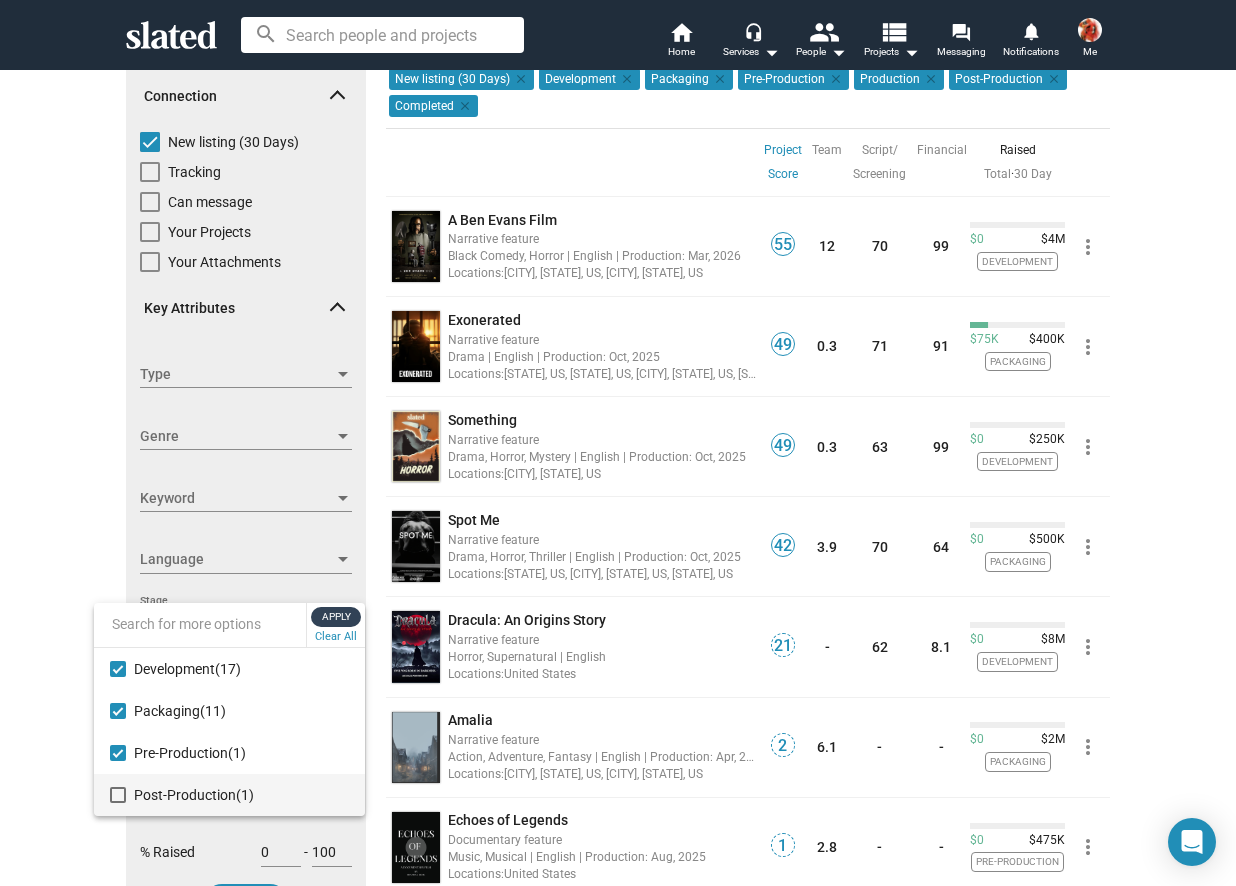 click on "Apply" at bounding box center (336, 617) 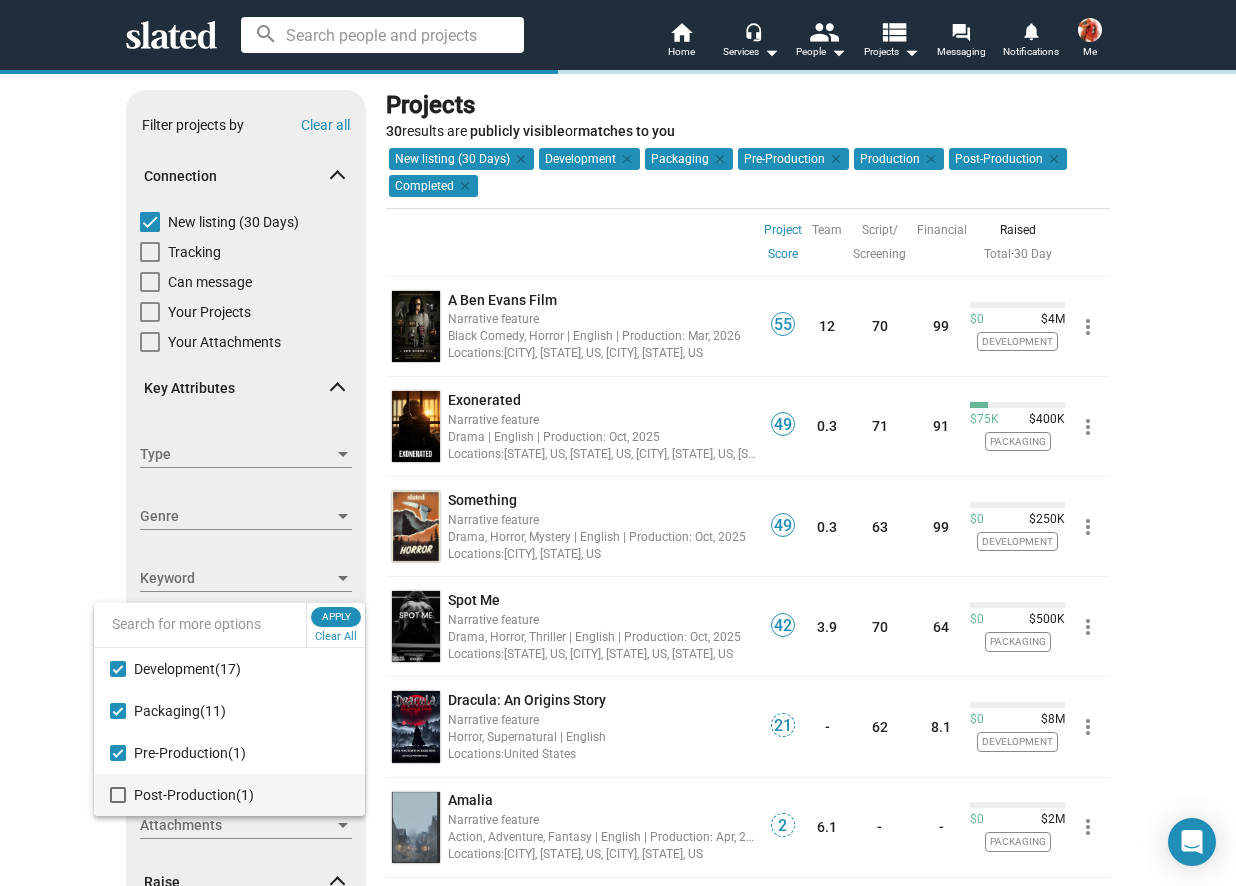 scroll, scrollTop: 0, scrollLeft: 0, axis: both 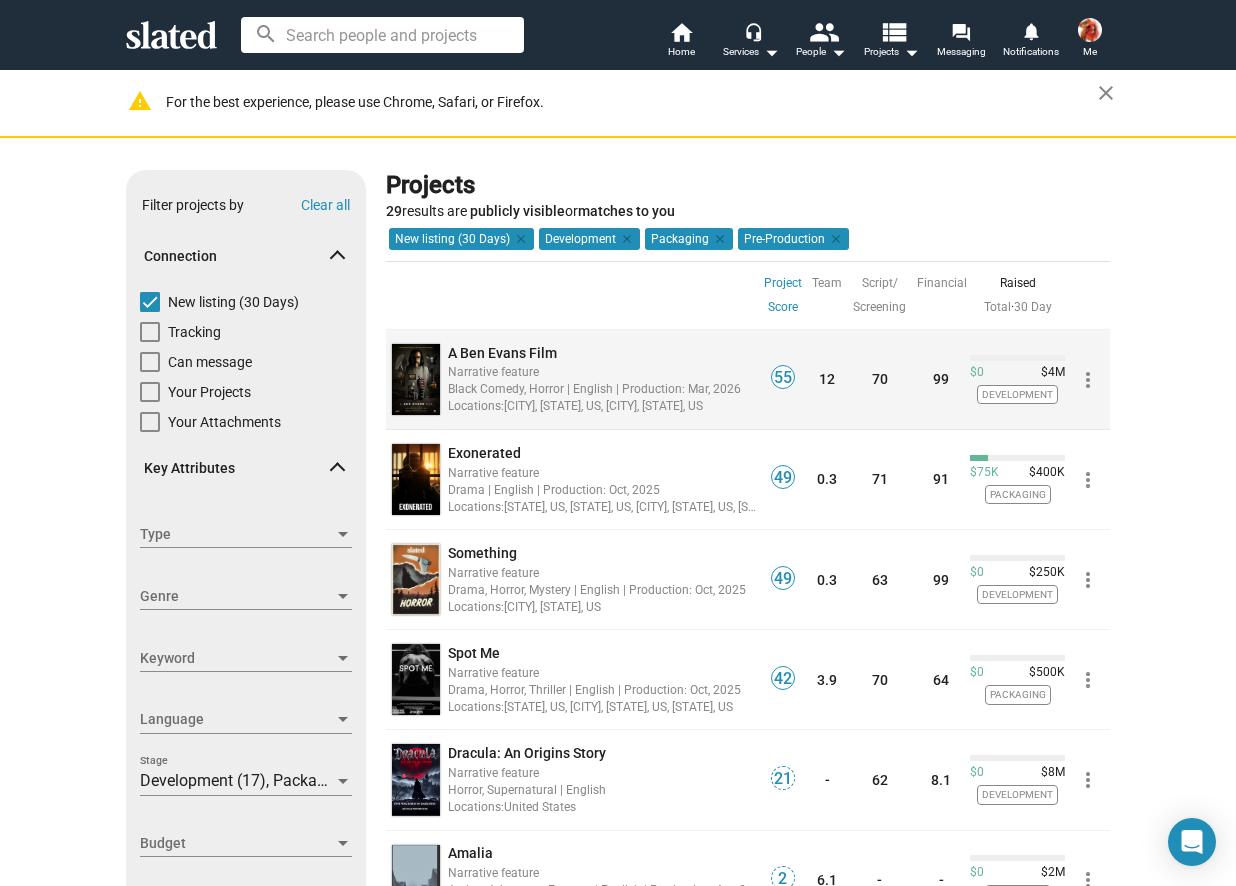 click on "A Ben Evans Film" 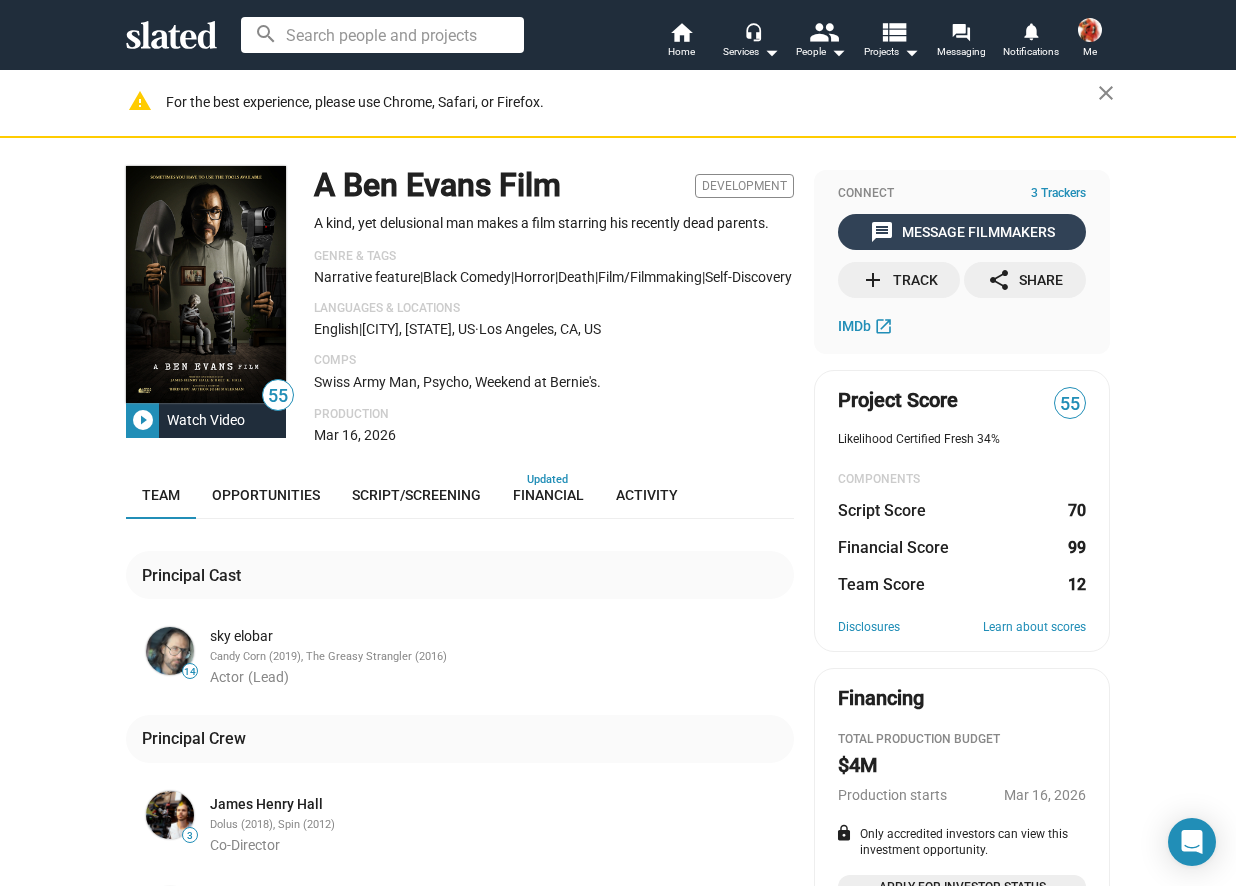 click on "message  Message Filmmakers" 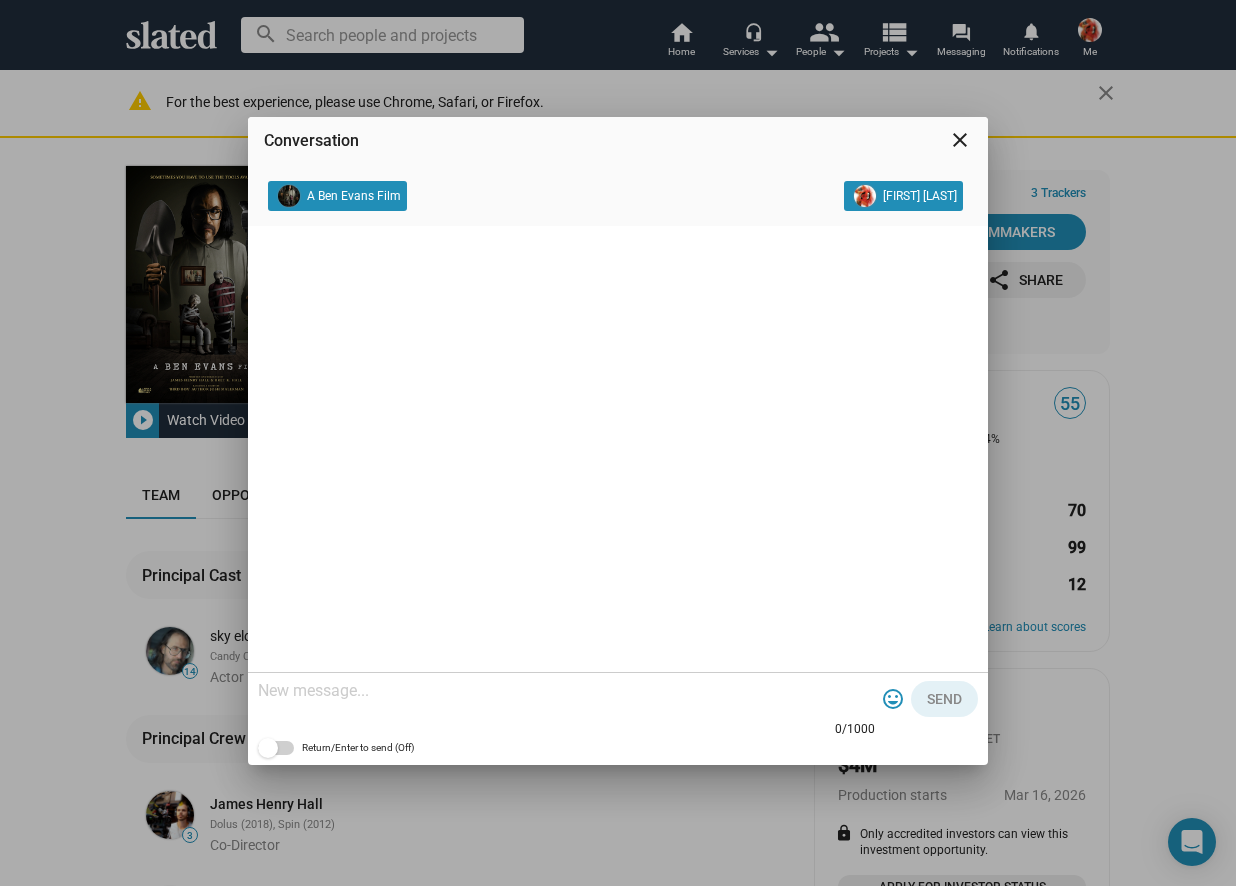 click at bounding box center (566, 691) 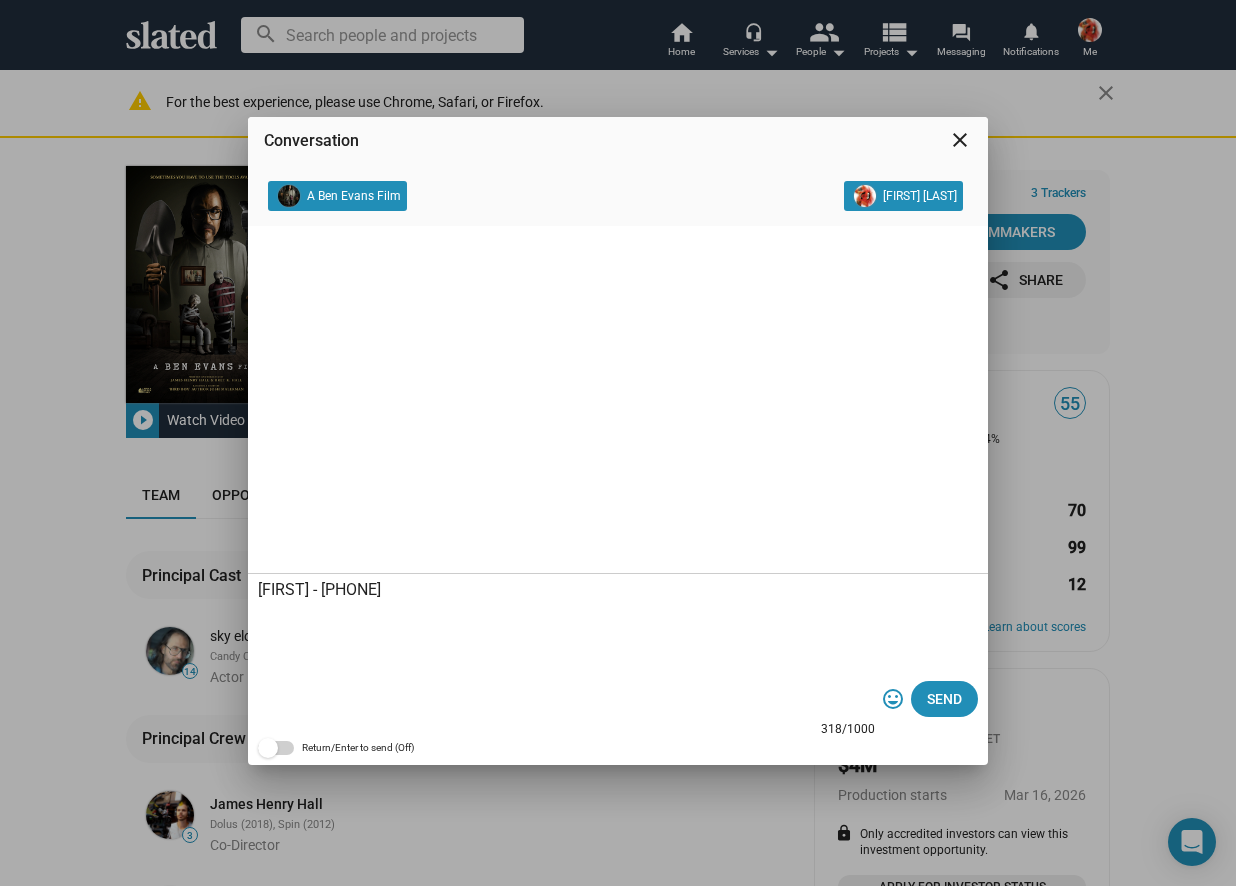 scroll, scrollTop: 59, scrollLeft: 0, axis: vertical 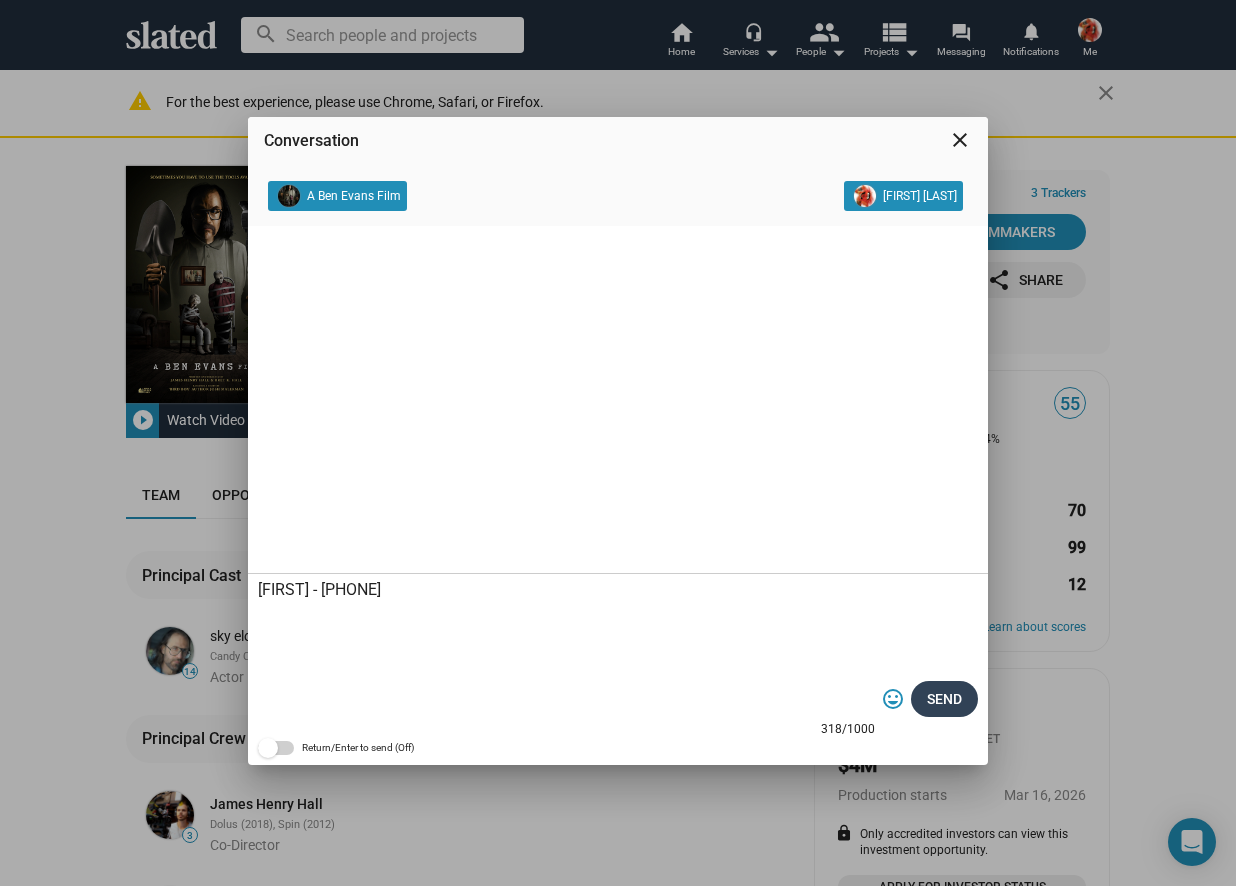 type on "Folks, please let our CEO know if this project can benefit from Brand Integration dollars. This is advertising money for products integrated seamlessly and integrally into your production. This is not equity dollars and does not have to be repaid.
Our CEO’s e-mail is:
[EMAIL]
Please be sure to use the hyphen between brand and in.
[LAST] - [PHONE]" 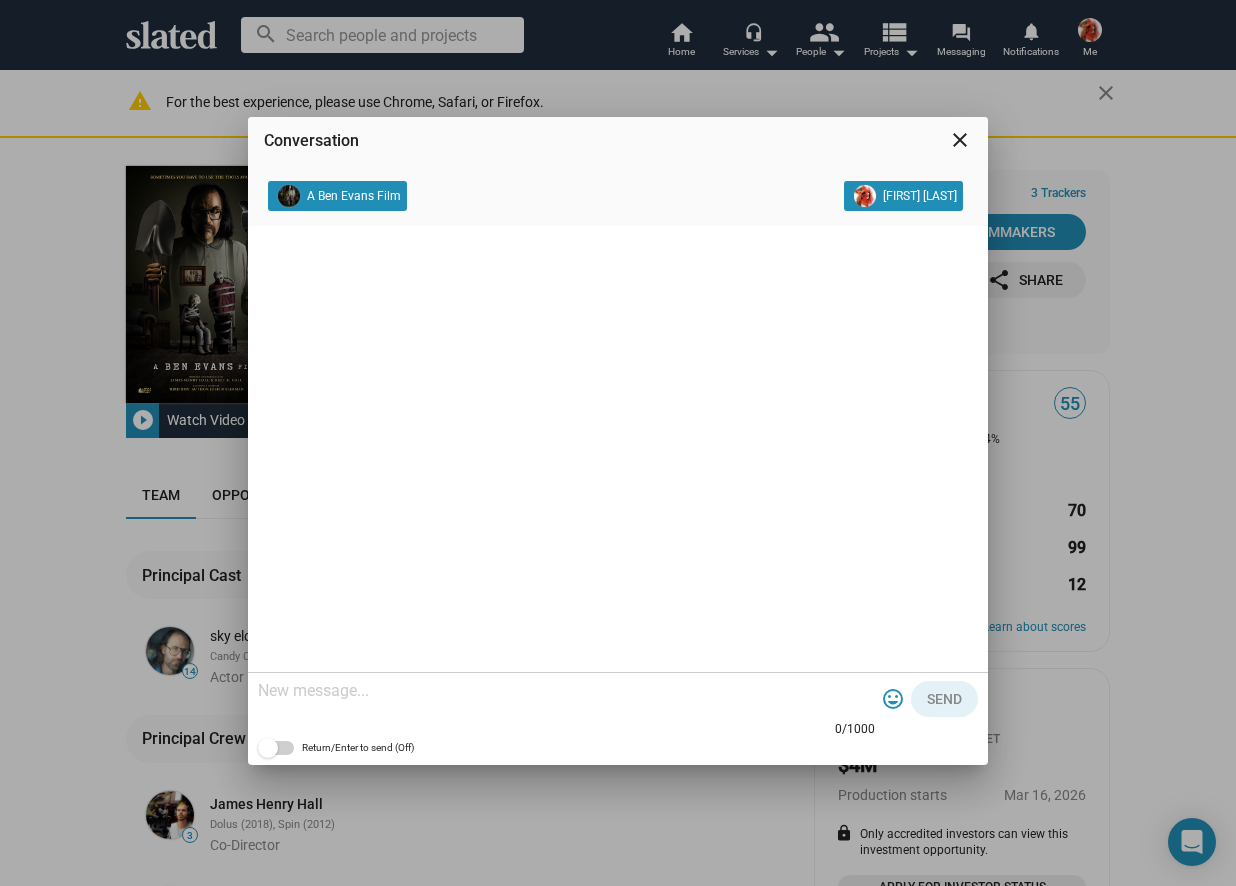 scroll, scrollTop: 0, scrollLeft: 0, axis: both 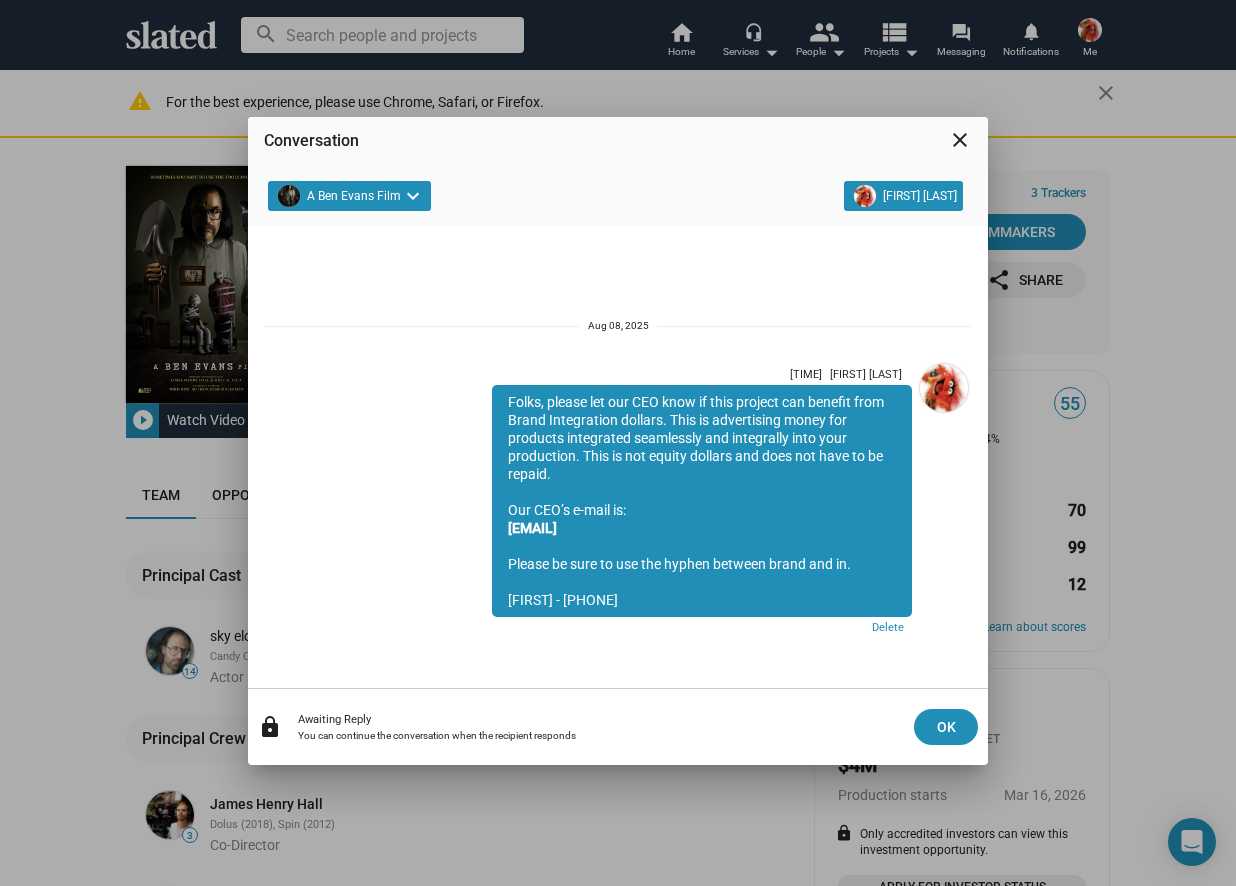 click on "close" at bounding box center (960, 140) 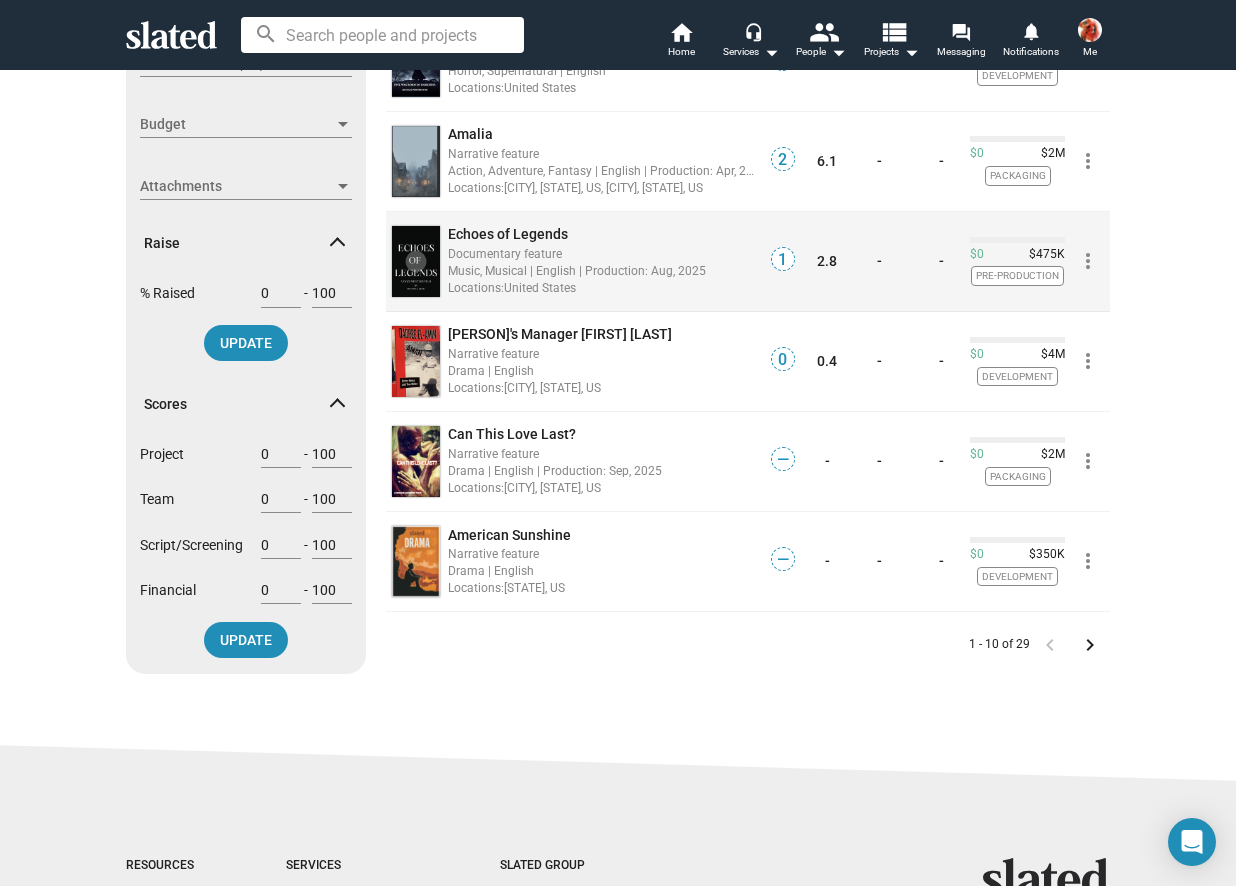 scroll, scrollTop: 720, scrollLeft: 0, axis: vertical 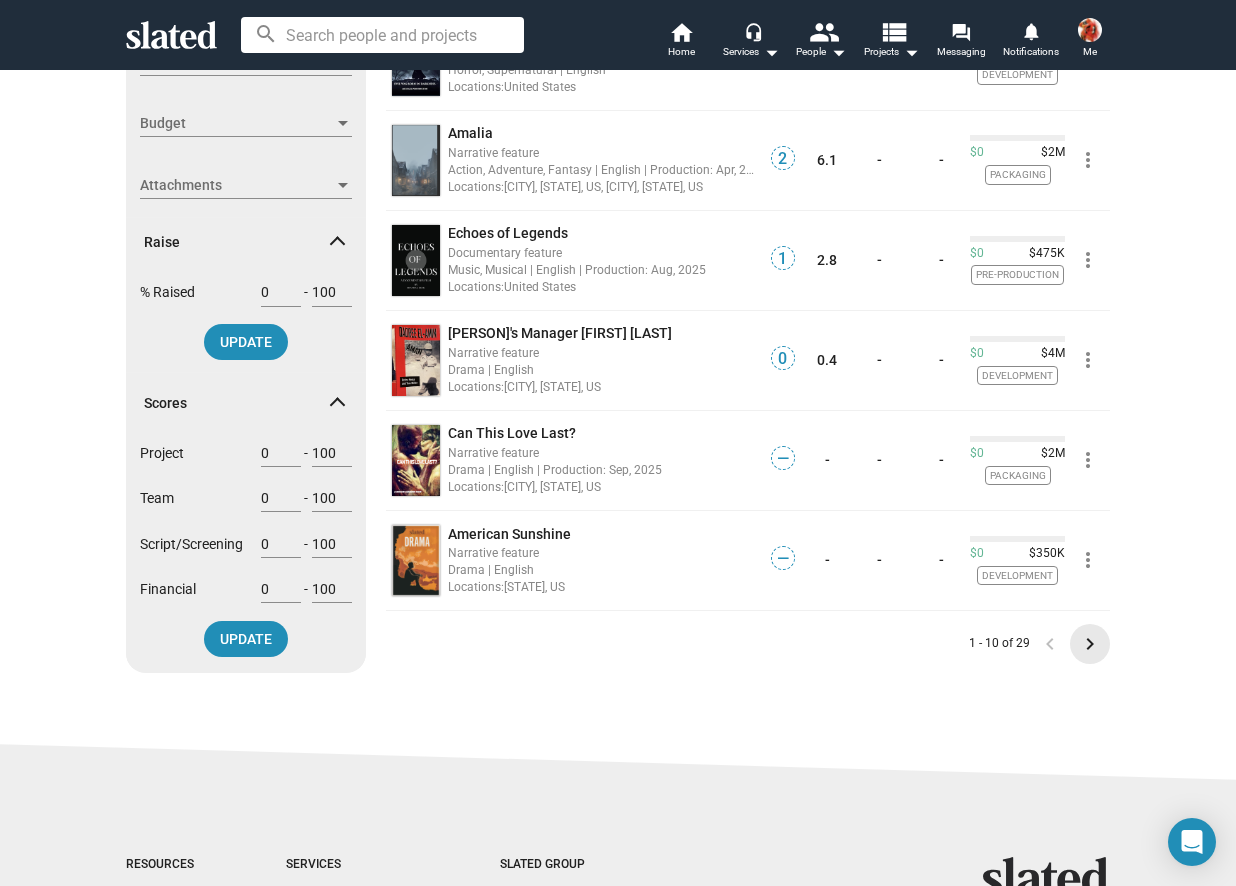 click on "keyboard_arrow_right" 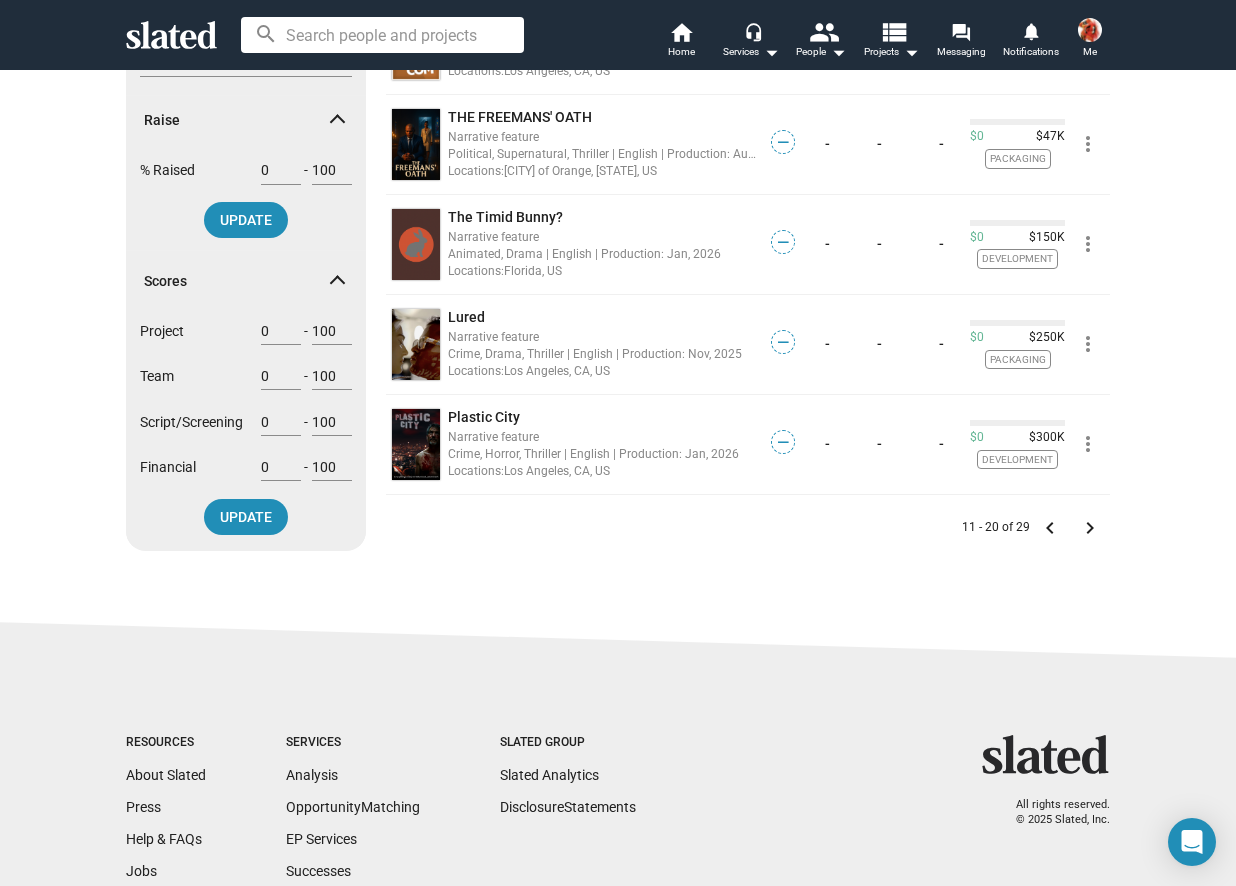 scroll, scrollTop: 880, scrollLeft: 0, axis: vertical 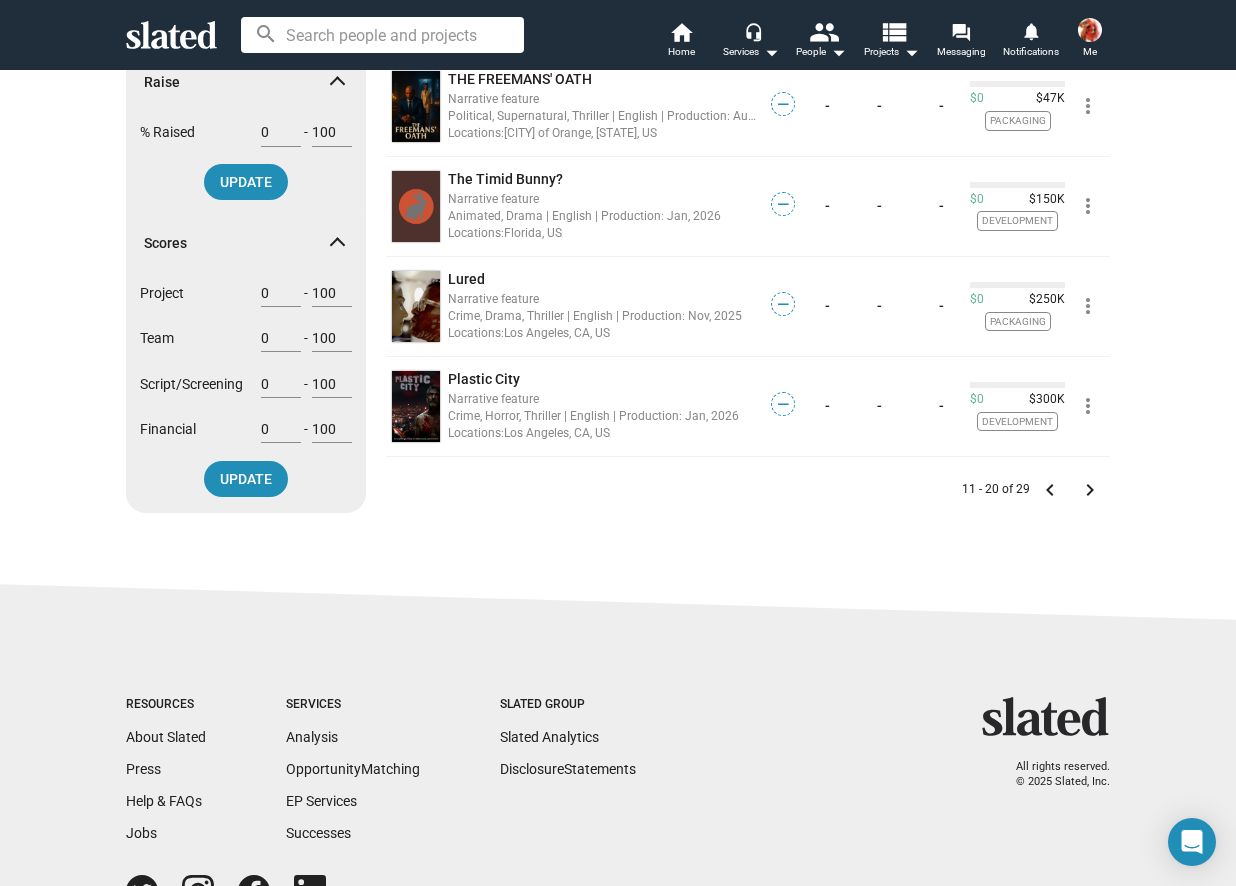 click on "keyboard_arrow_right" 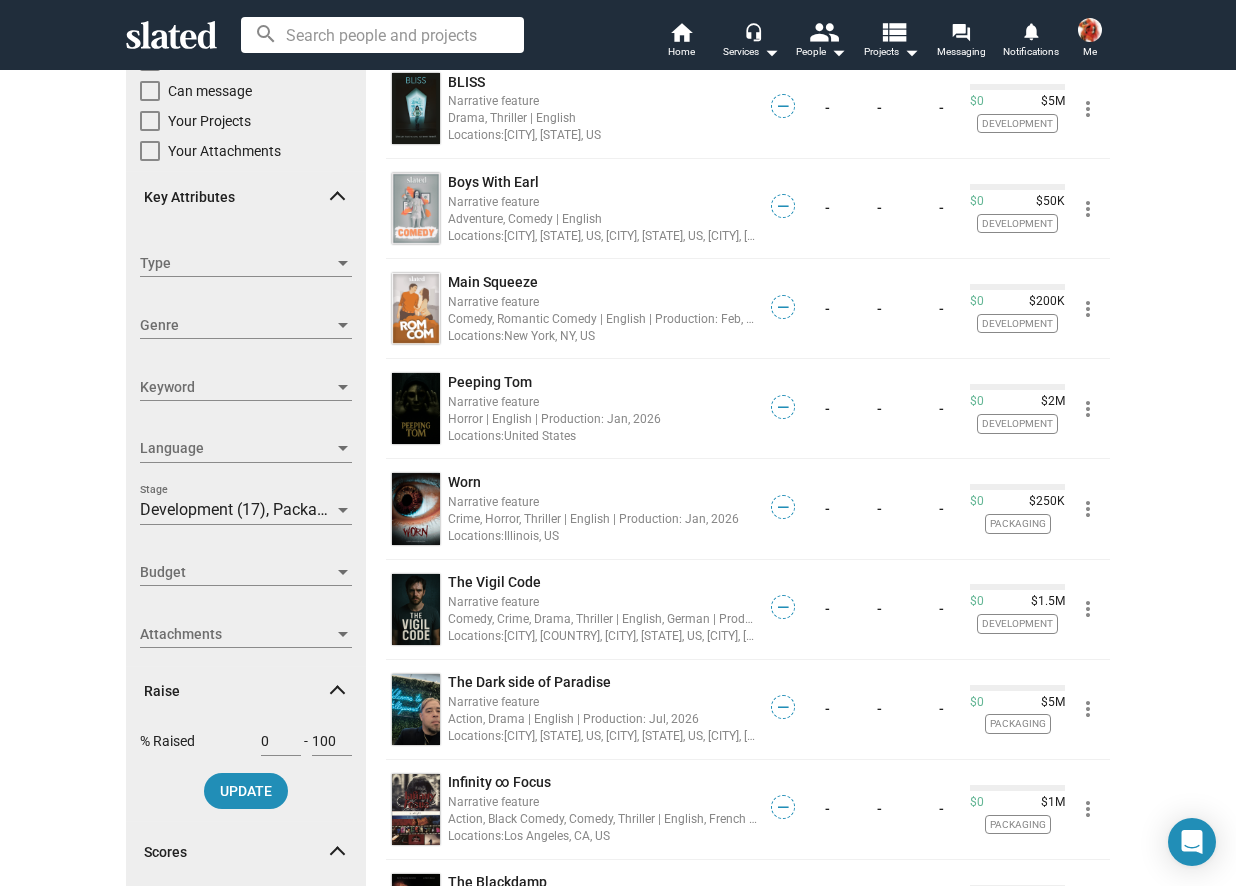 scroll, scrollTop: 320, scrollLeft: 0, axis: vertical 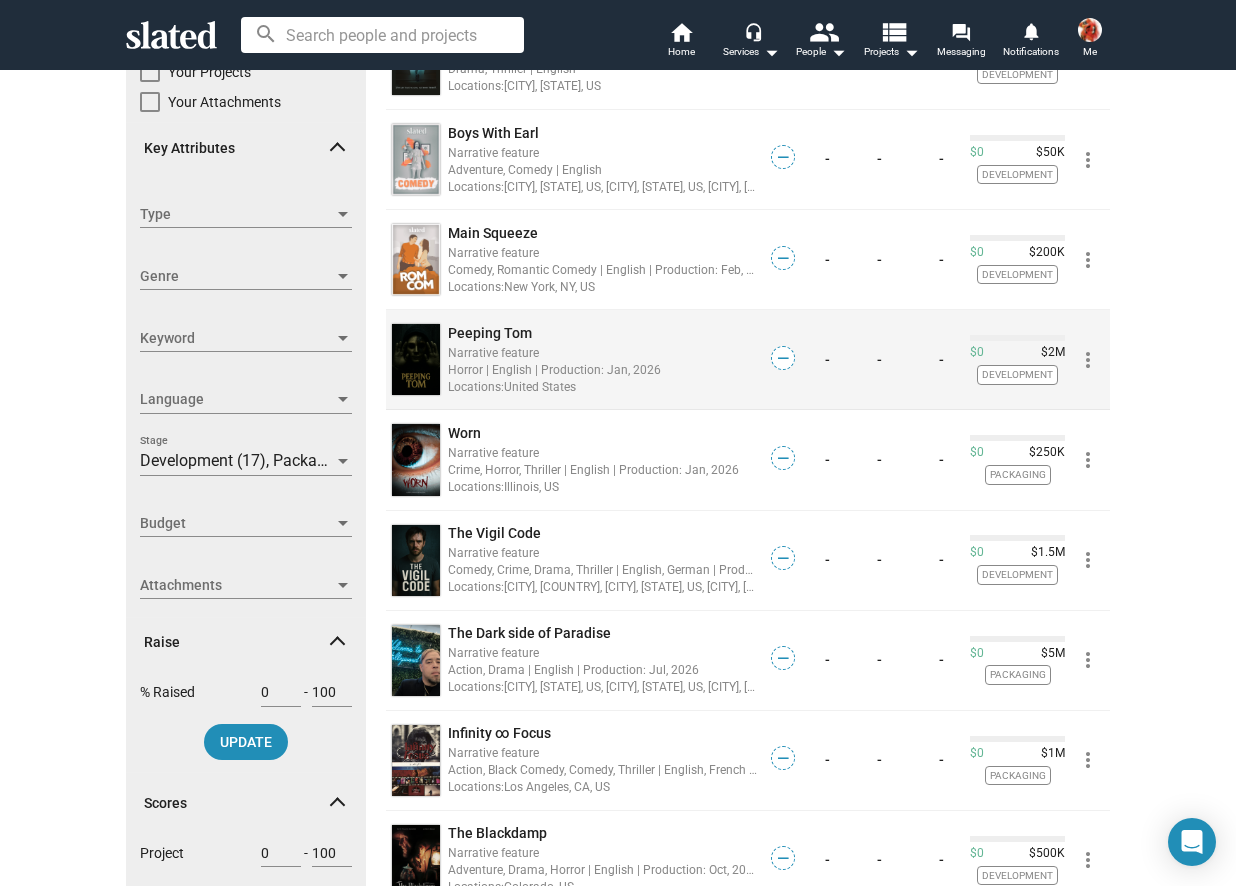 click on "Peeping Tom" 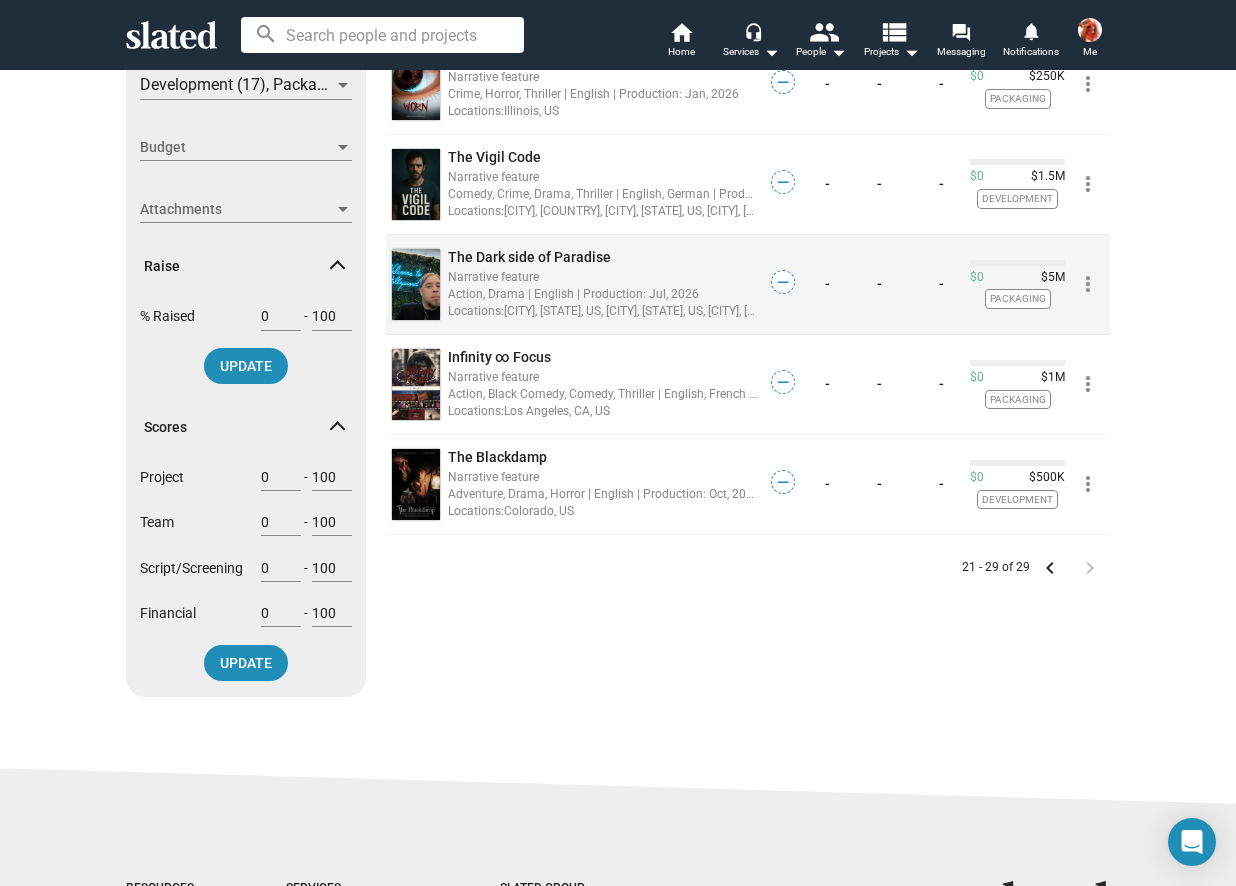 scroll, scrollTop: 720, scrollLeft: 0, axis: vertical 